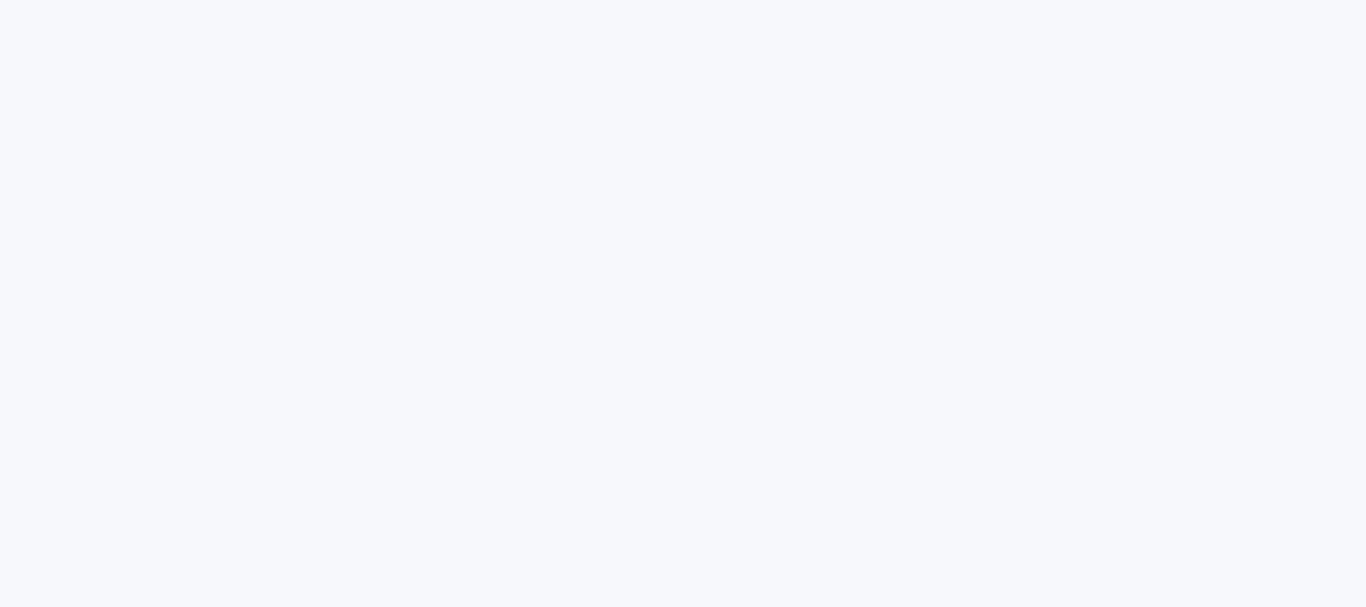 scroll, scrollTop: 0, scrollLeft: 0, axis: both 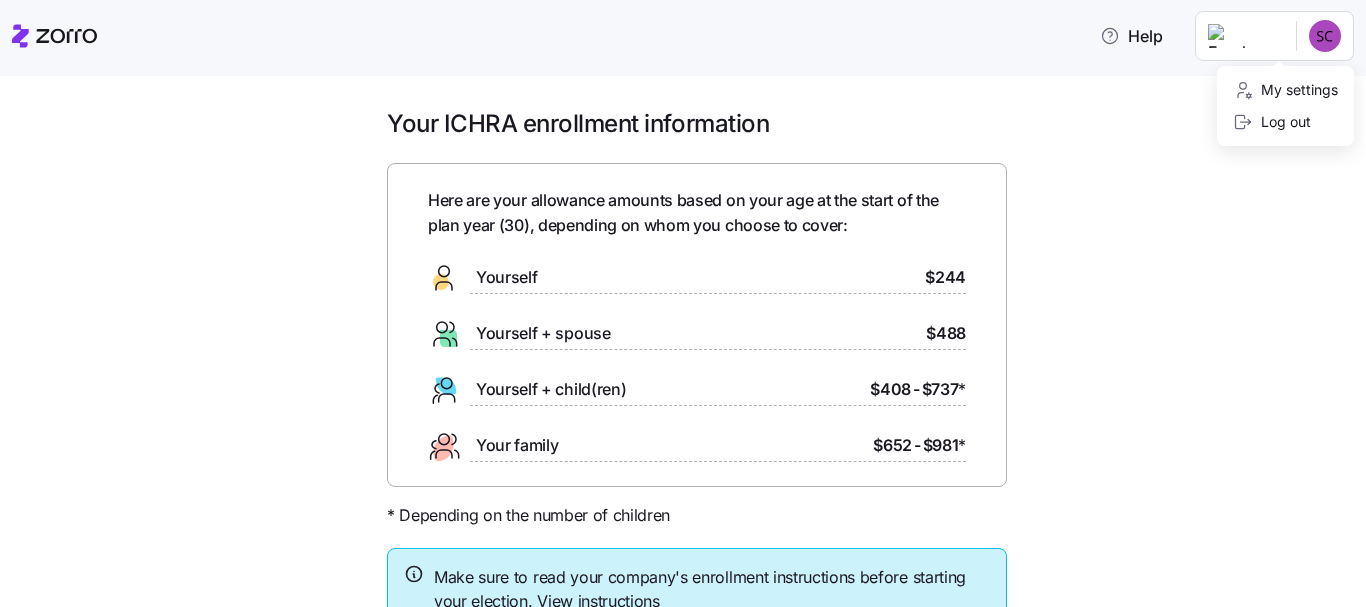 click on "Help Your ICHRA enrollment information Here are your allowance amounts based on your age at the start of the plan year ( 30 ), depending on whom you choose to cover: Yourself $244 Yourself + spouse $488 Yourself + child(ren) $408 - $737 * Your family $652 - $981 * * Depending on the number of children Make sure to read your company's enrollment instructions before starting your election. View instructions Waive Get started Personalized allowance | Zorro My settings Log out" at bounding box center [683, 297] 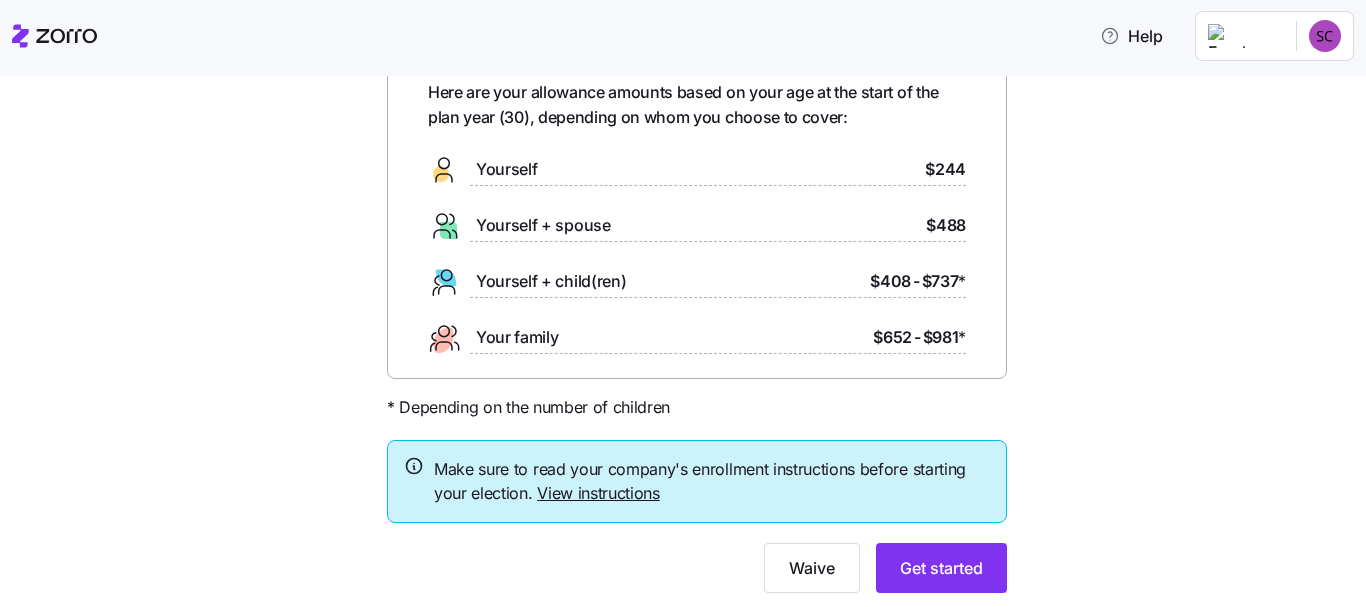 scroll, scrollTop: 166, scrollLeft: 0, axis: vertical 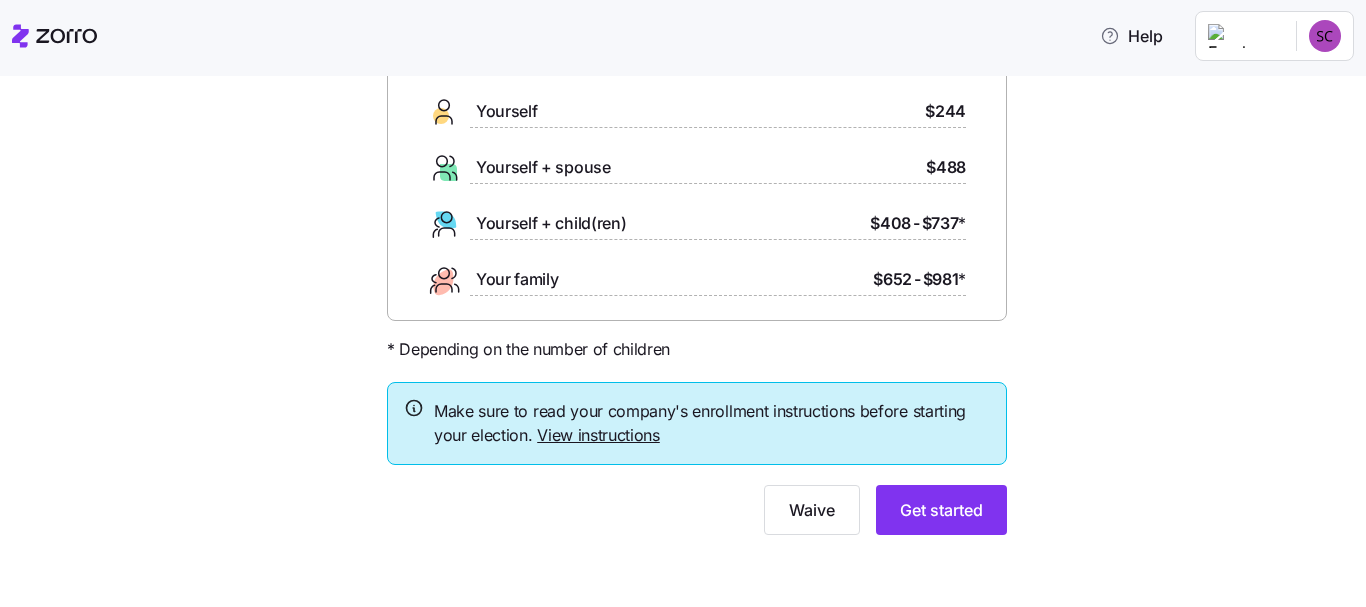 click on "View instructions" at bounding box center (598, 435) 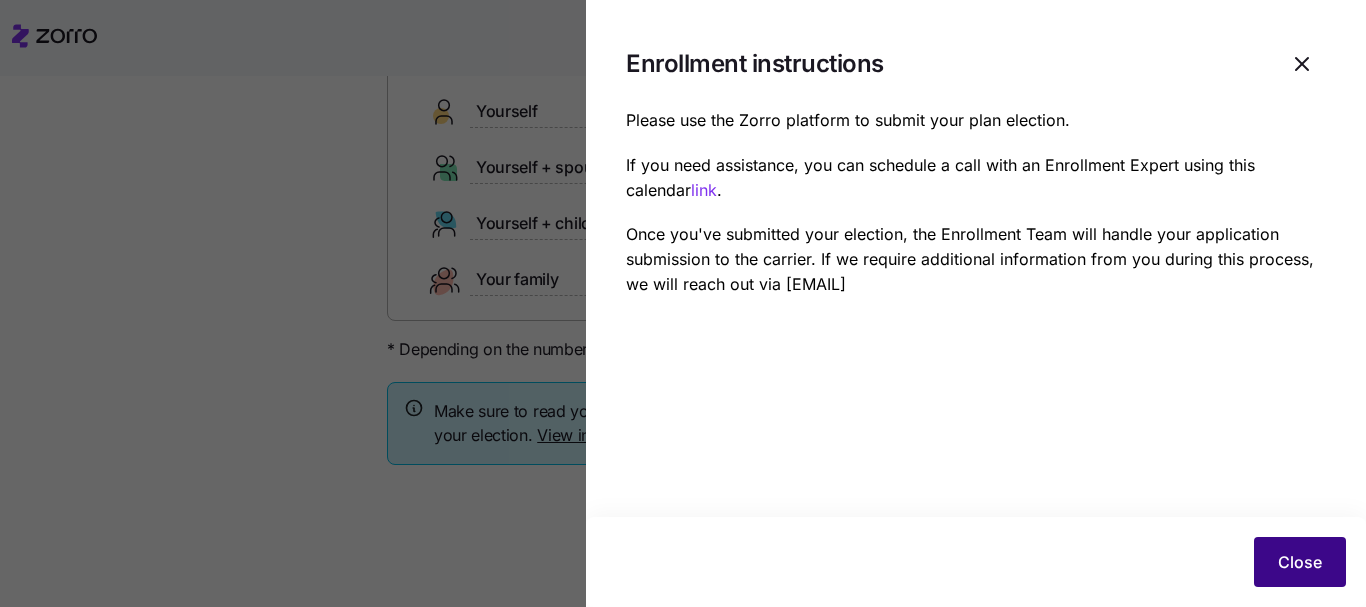 click on "Close" at bounding box center [1300, 562] 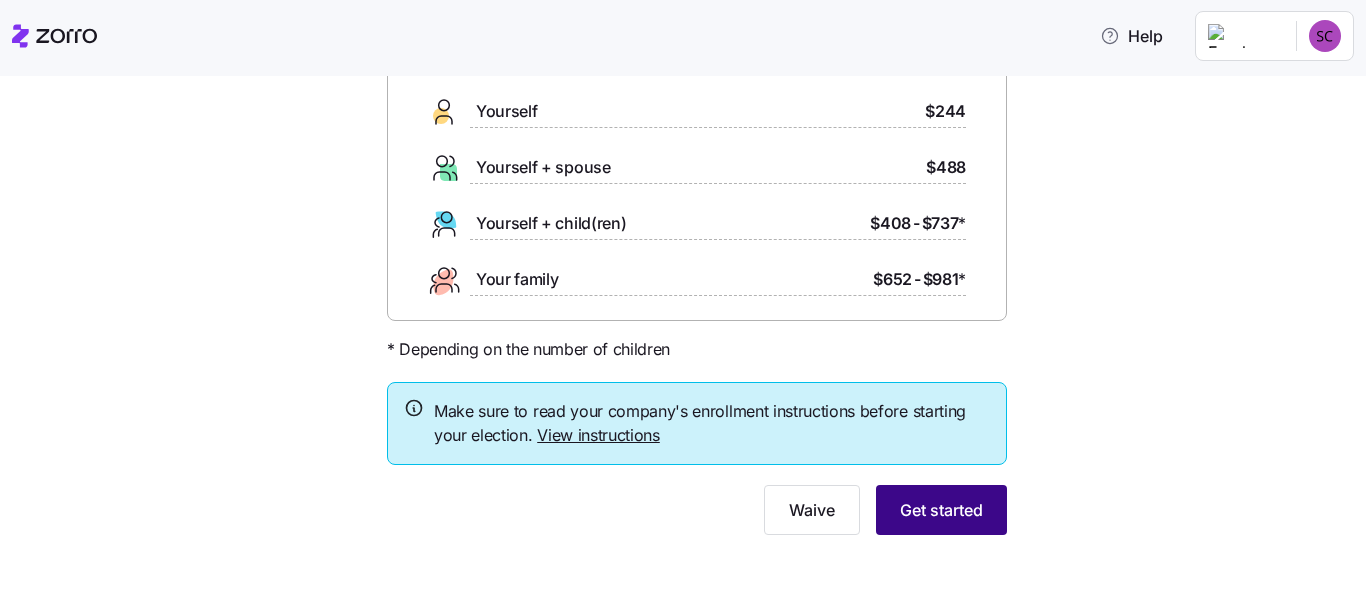 click on "Get started" at bounding box center (941, 510) 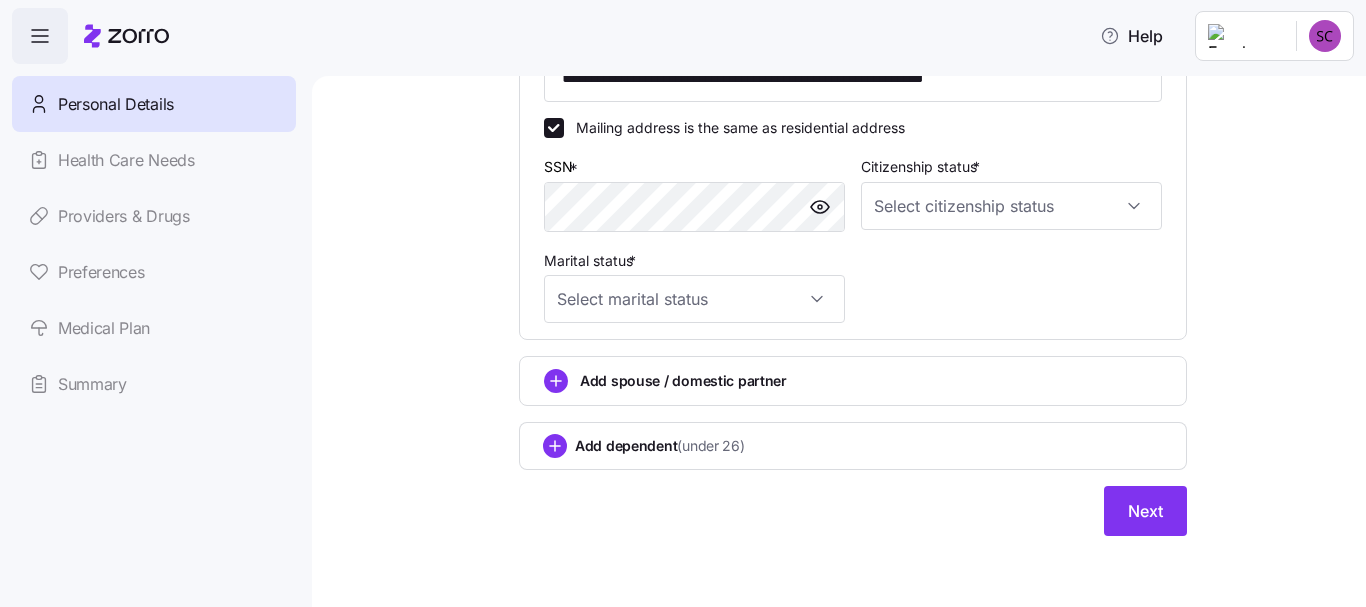 scroll, scrollTop: 719, scrollLeft: 0, axis: vertical 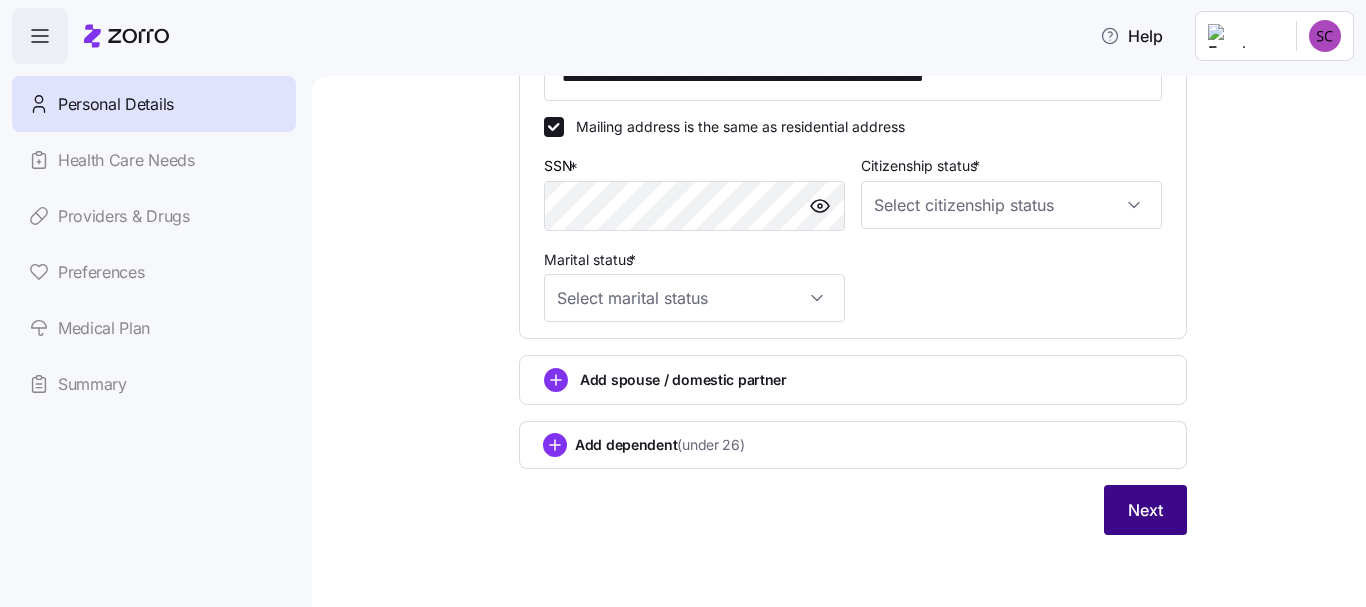 click on "Next" at bounding box center [1145, 510] 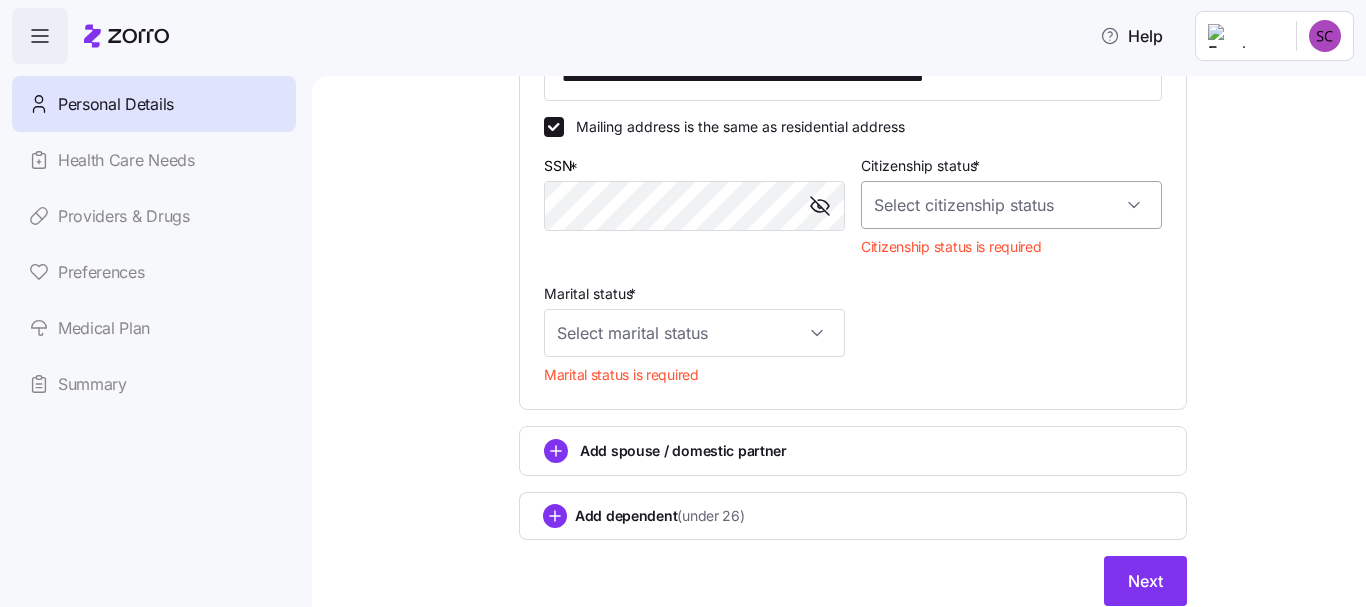 click on "Citizenship status  *" at bounding box center [1011, 205] 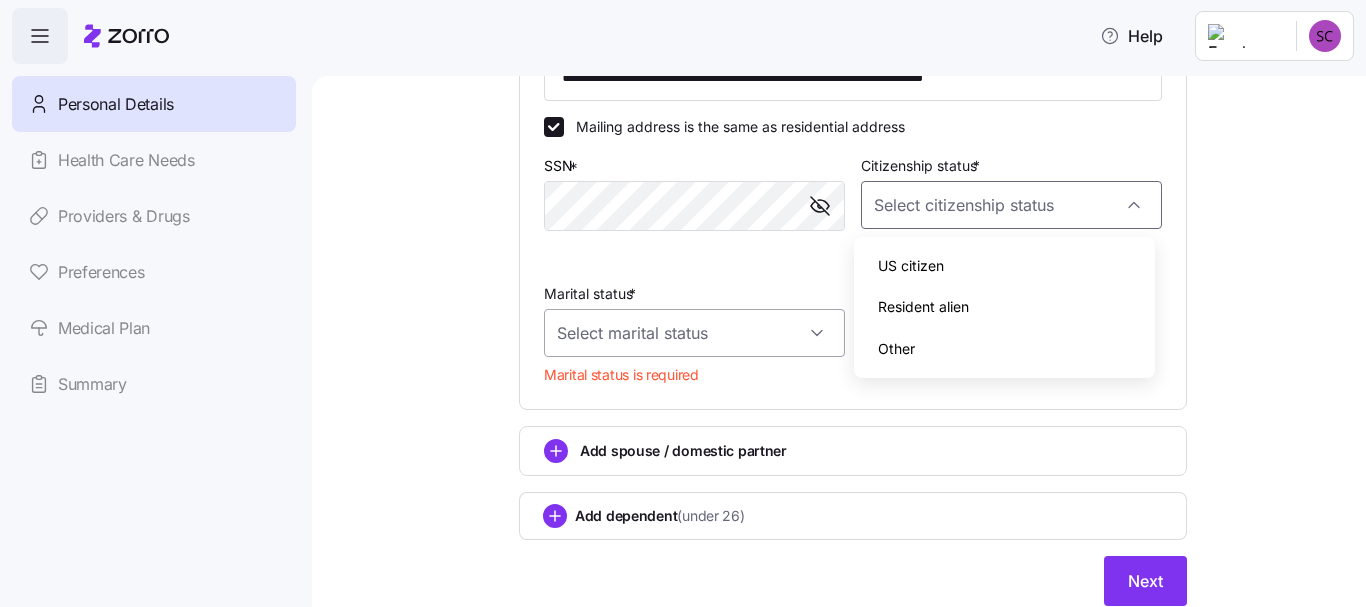 drag, startPoint x: 917, startPoint y: 281, endPoint x: 708, endPoint y: 339, distance: 216.89859 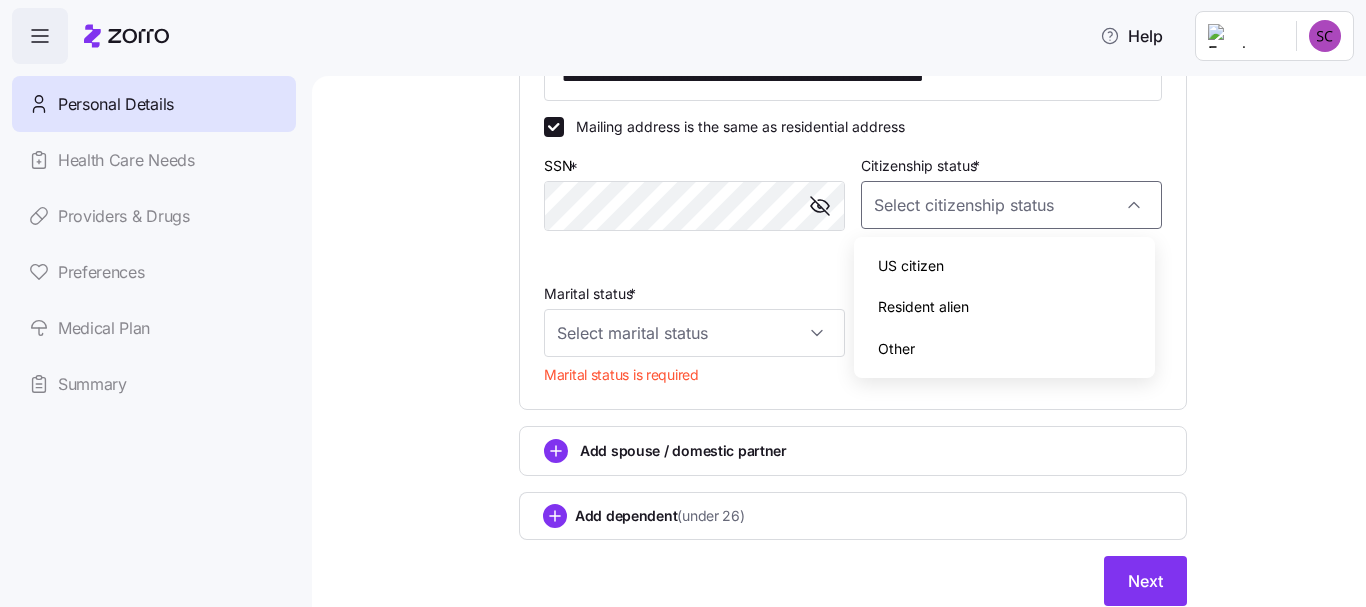 click on "US citizen" at bounding box center [911, 266] 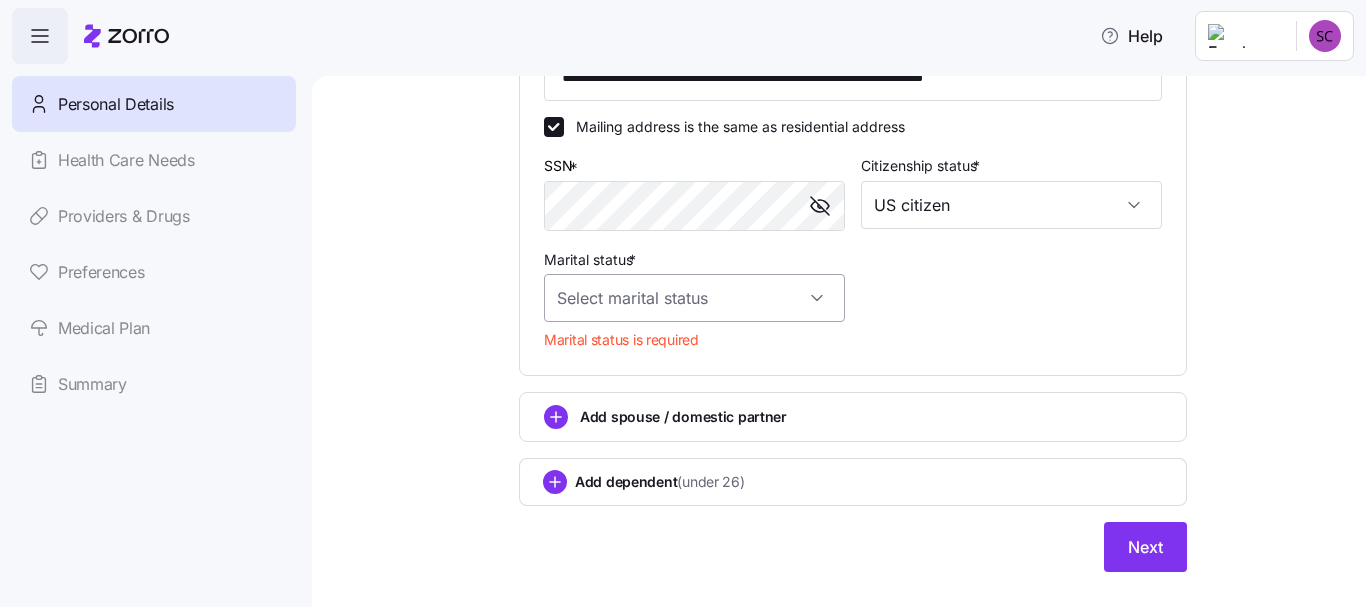 click on "Marital status  *" at bounding box center [694, 298] 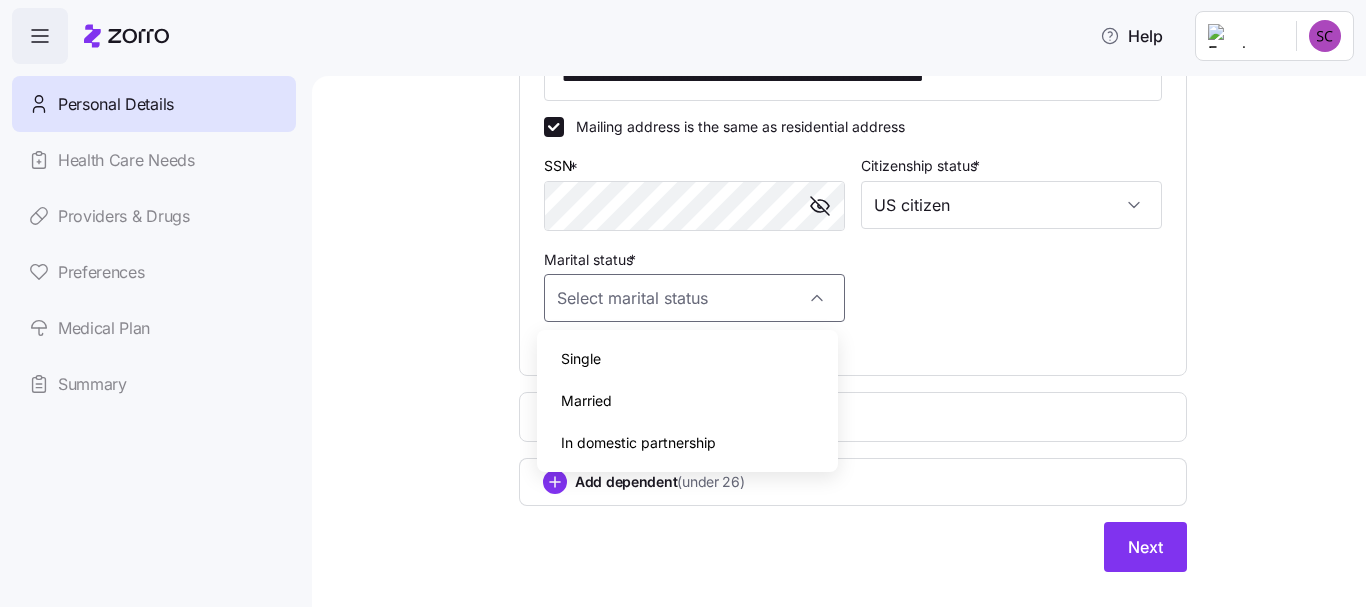 click on "Single" at bounding box center (687, 359) 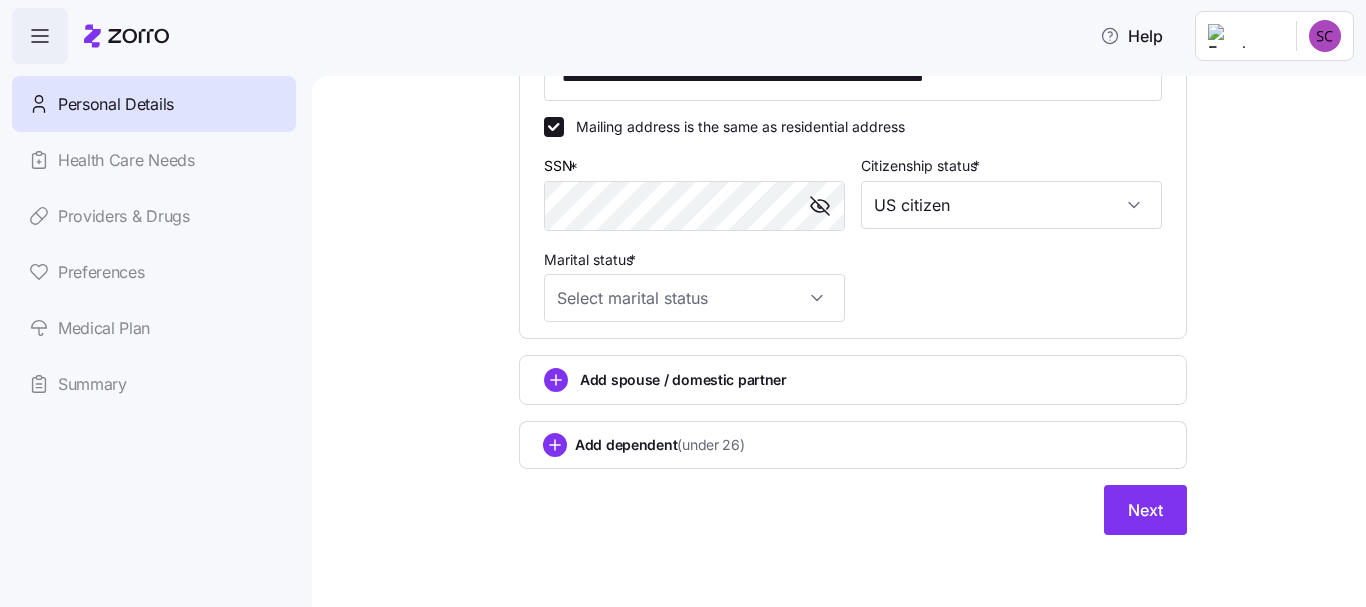 type on "Single" 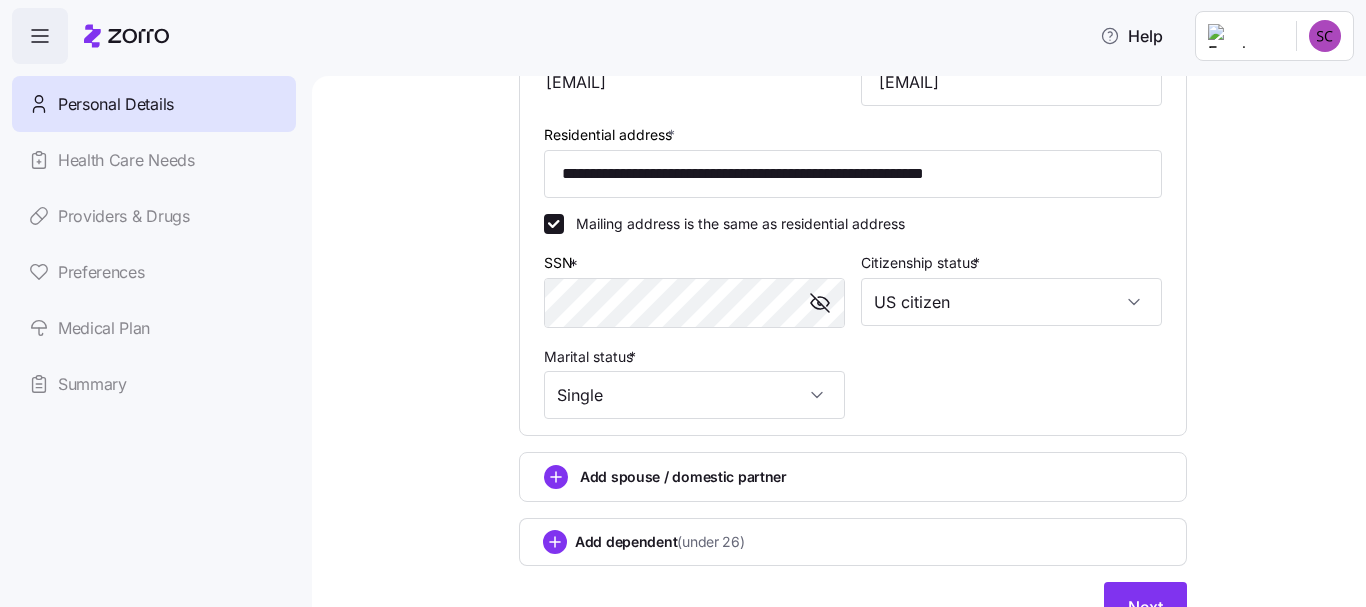 scroll, scrollTop: 719, scrollLeft: 0, axis: vertical 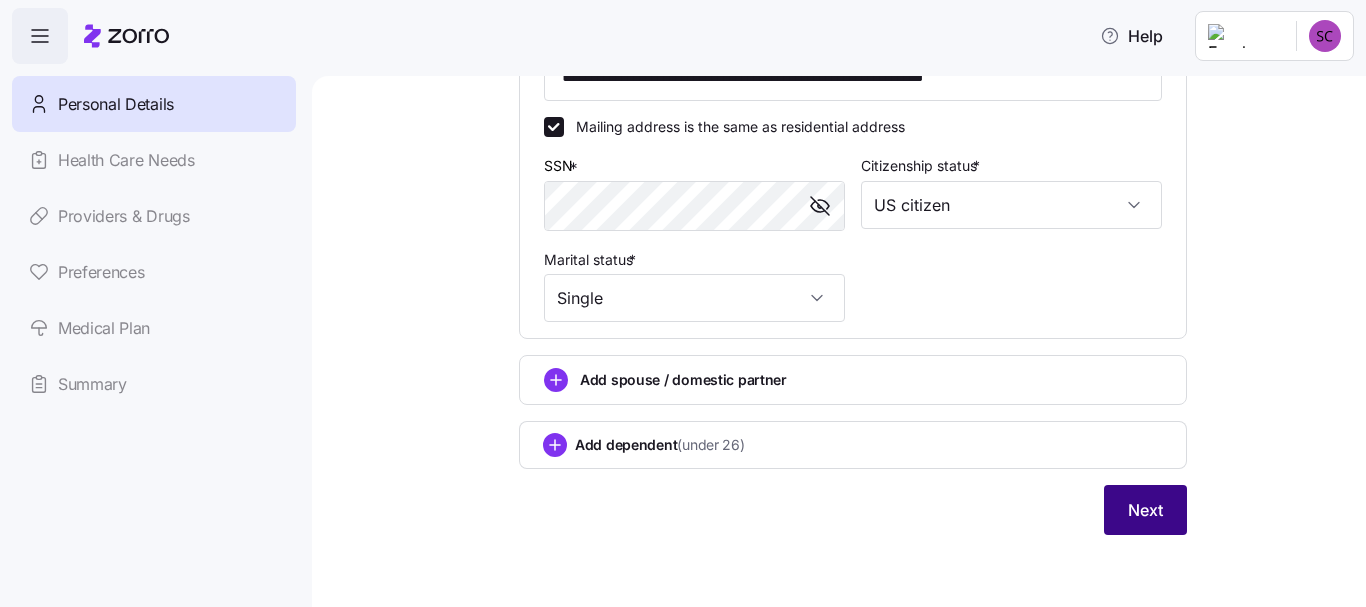 click on "Next" at bounding box center [1145, 510] 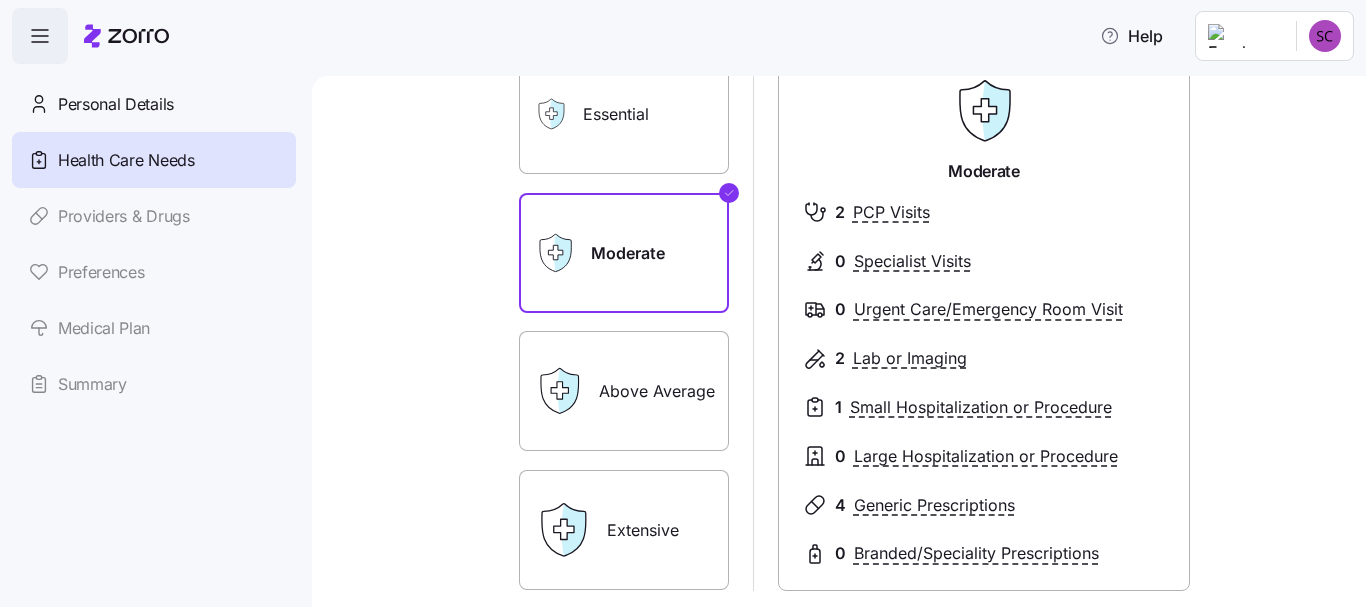 scroll, scrollTop: 161, scrollLeft: 0, axis: vertical 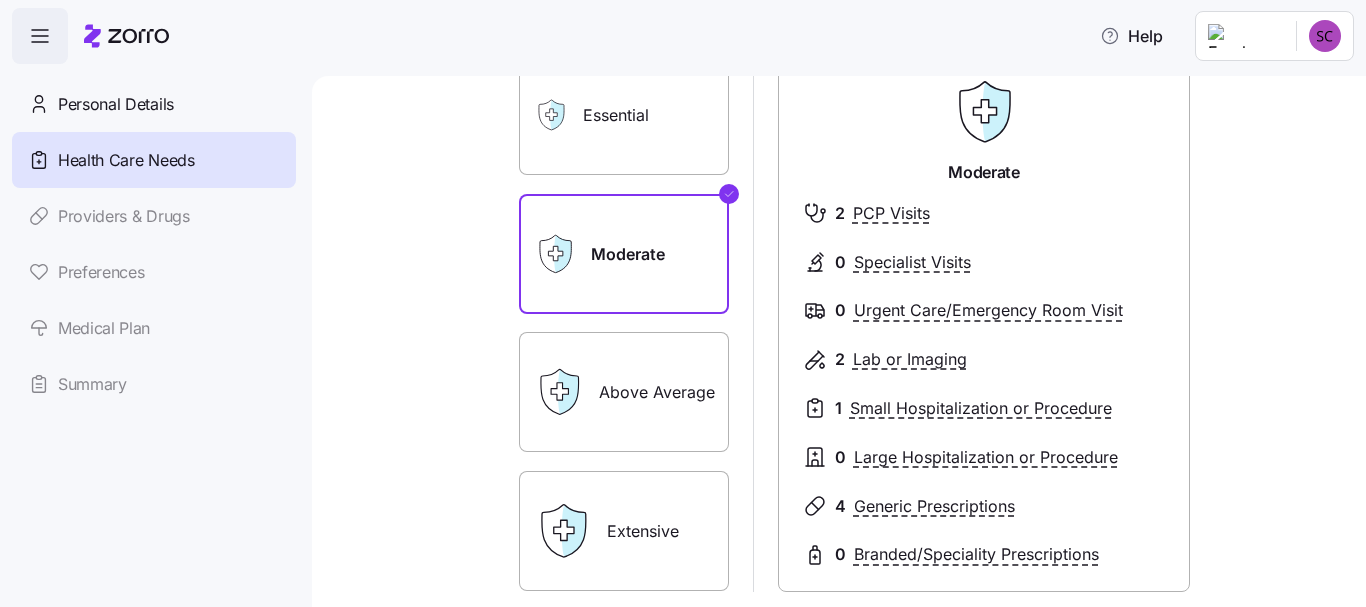 click on "Essential" at bounding box center (624, 115) 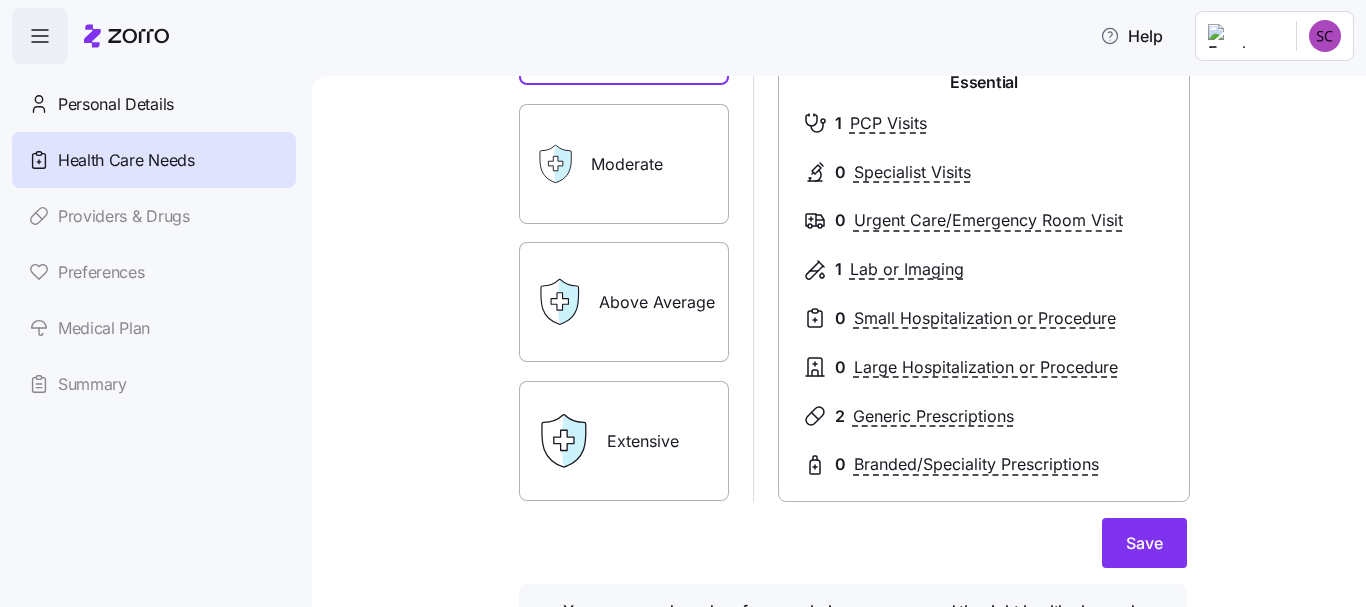 scroll, scrollTop: 278, scrollLeft: 0, axis: vertical 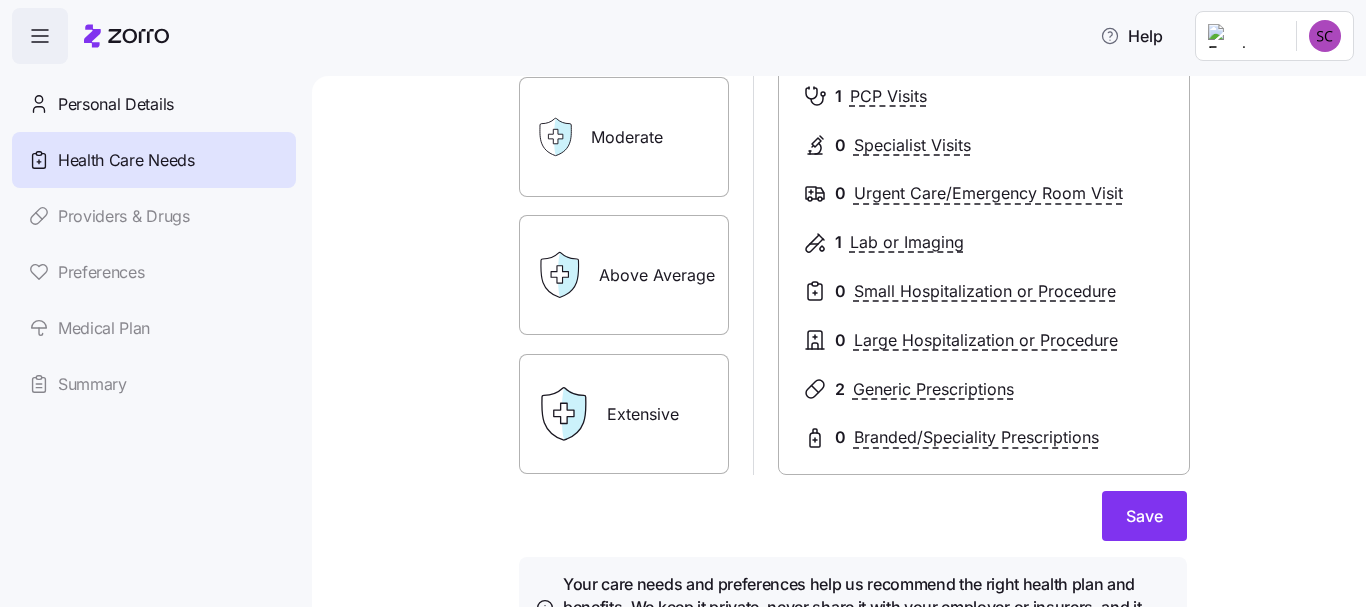 click on "Moderate" at bounding box center (624, 137) 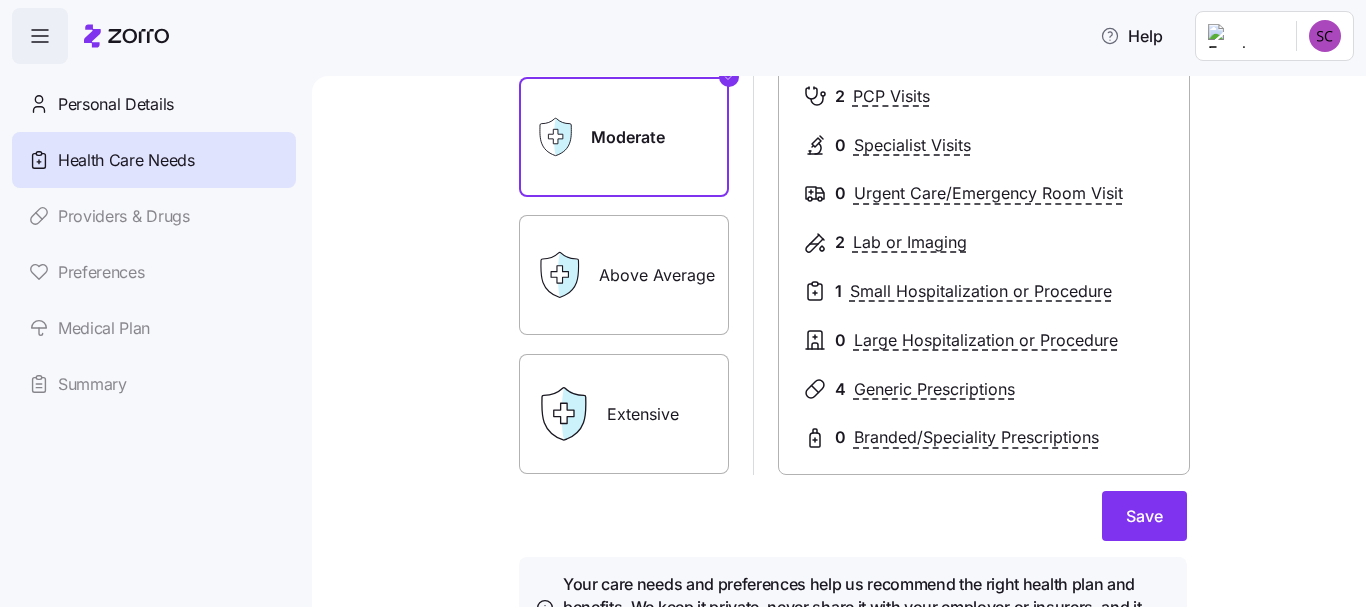 click 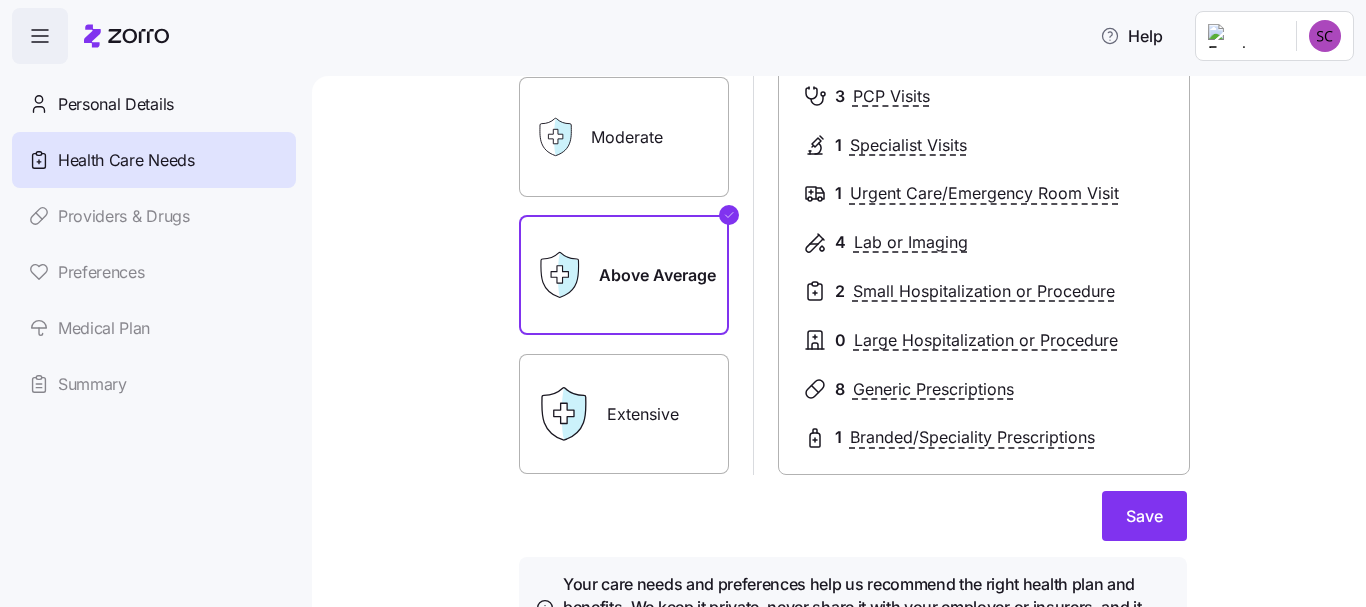click on "Extensive" at bounding box center [624, 414] 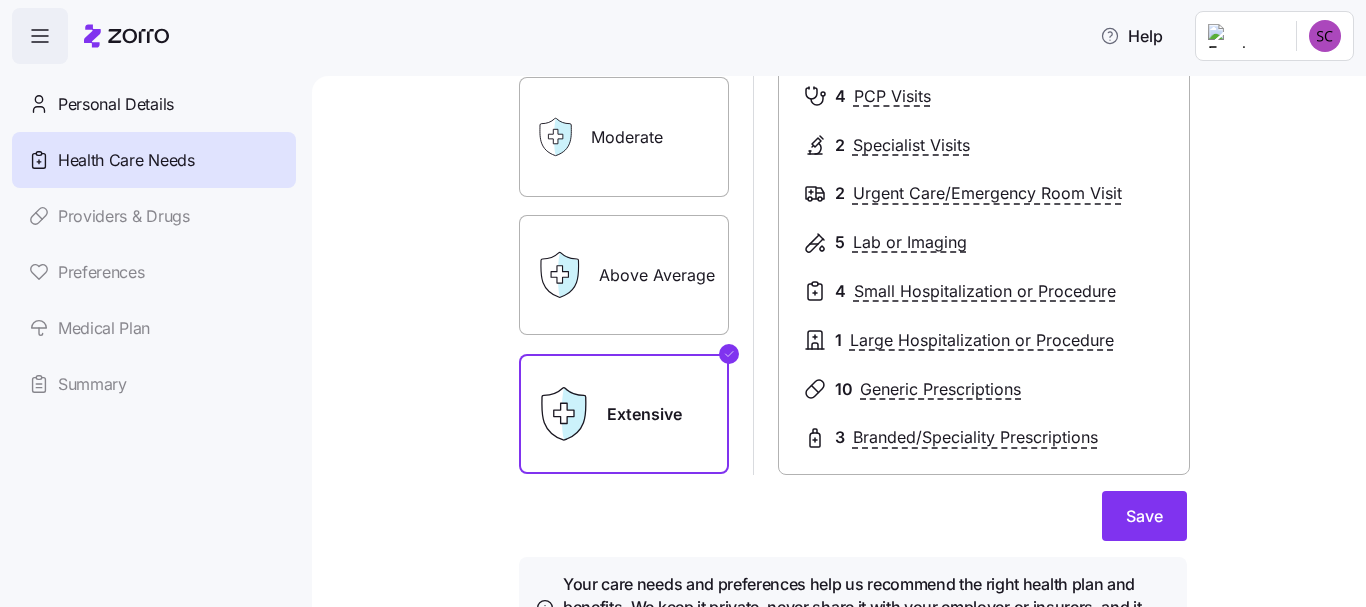 scroll, scrollTop: 0, scrollLeft: 0, axis: both 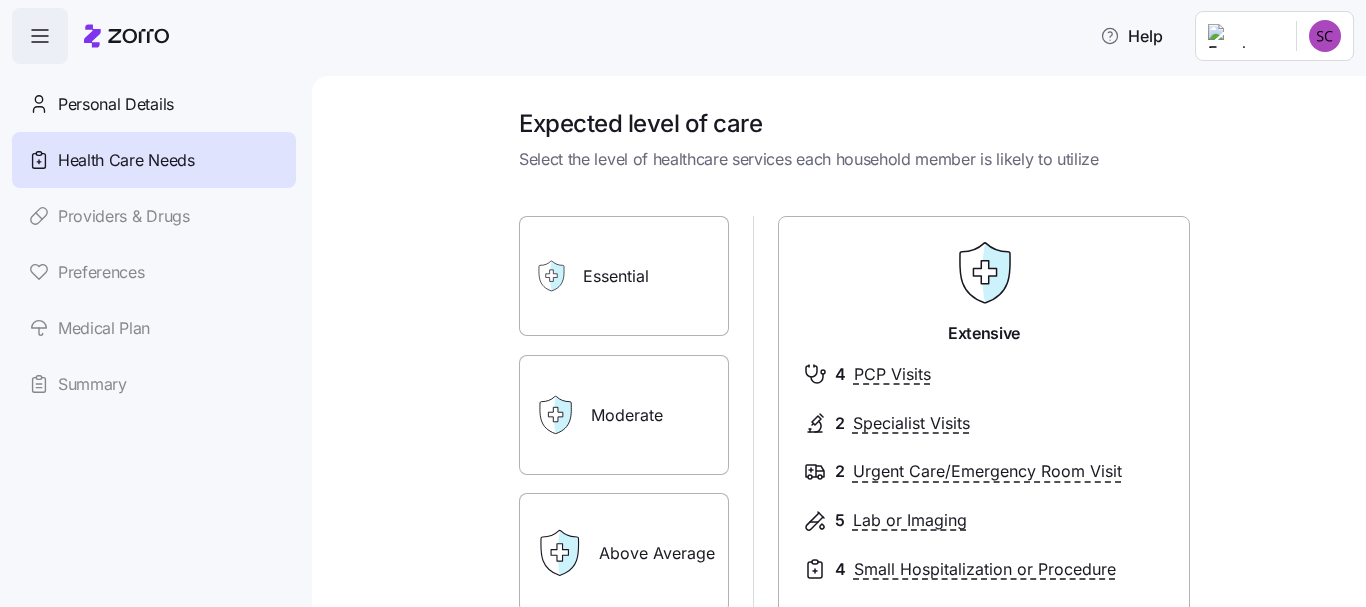 click on "Essential" at bounding box center [624, 276] 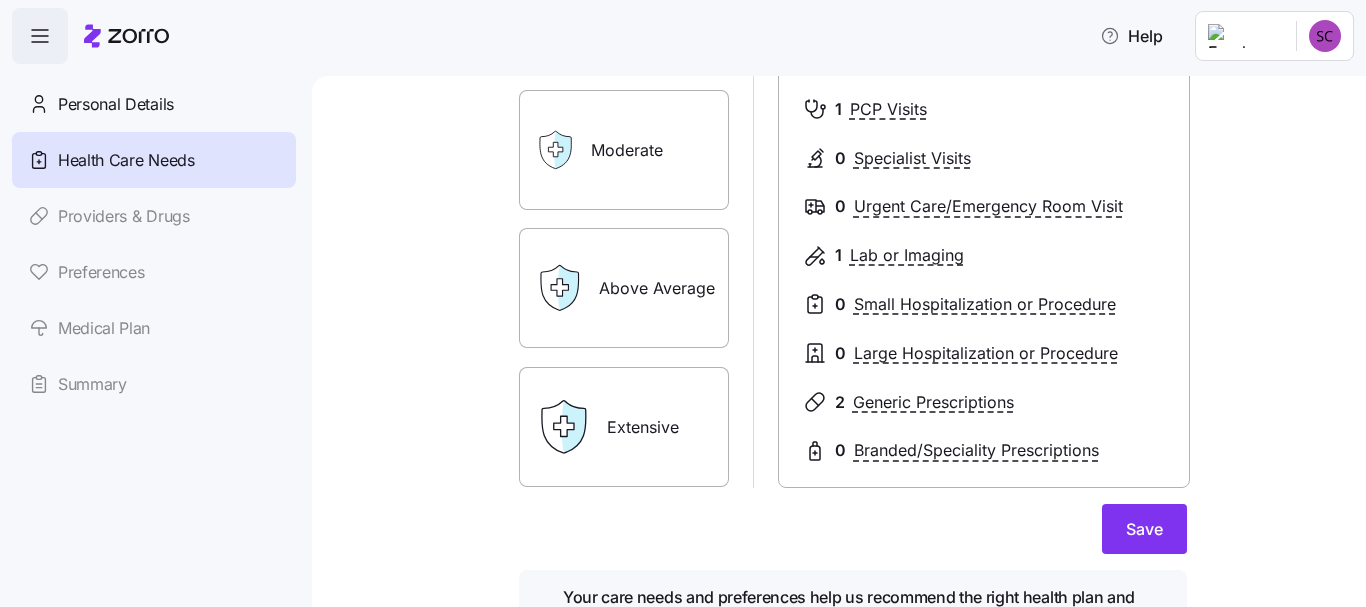 scroll, scrollTop: 264, scrollLeft: 0, axis: vertical 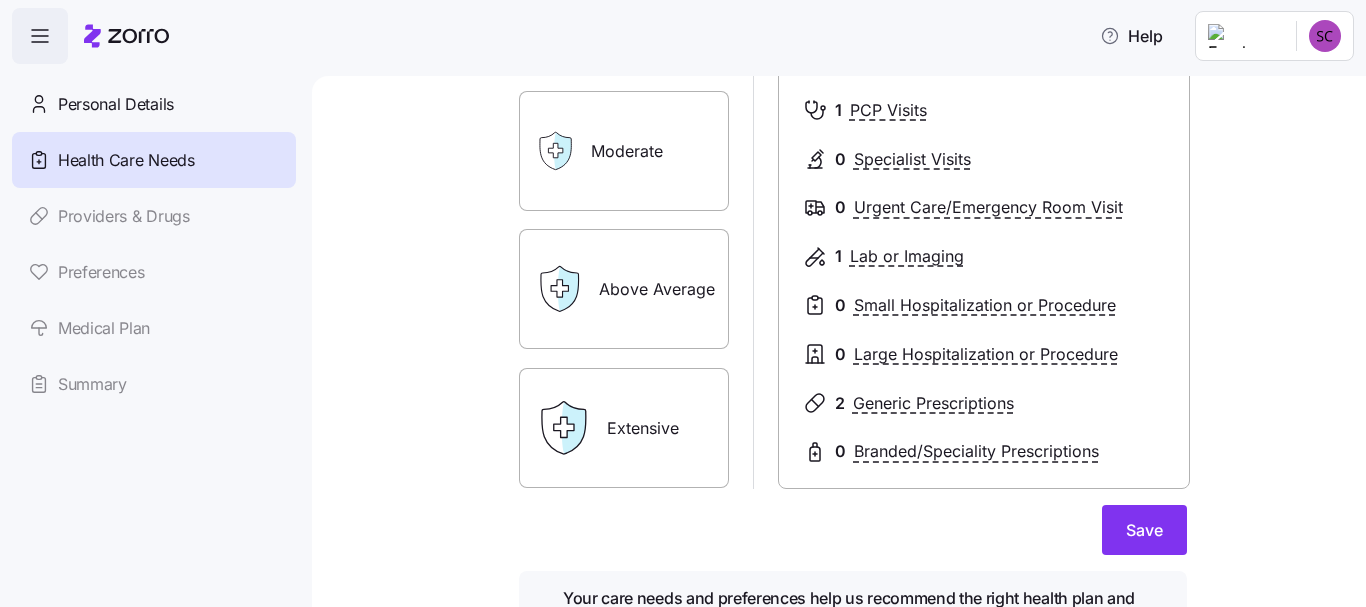 click on "Moderate" at bounding box center (624, 151) 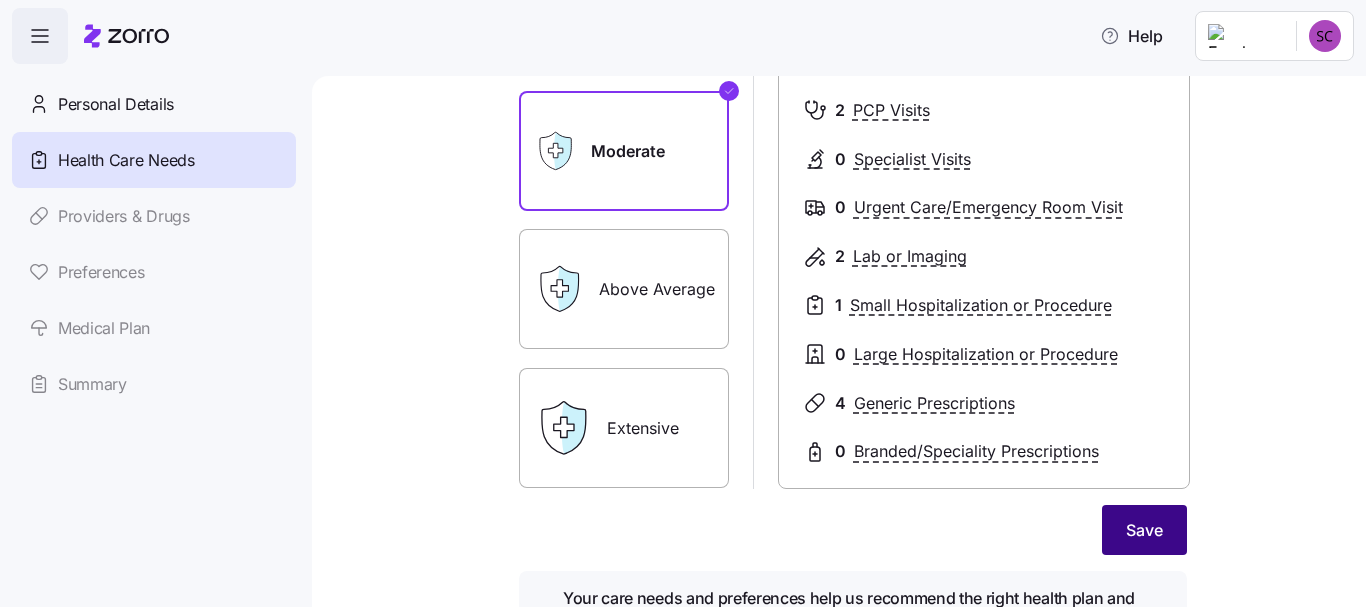 click on "Save" at bounding box center [1144, 530] 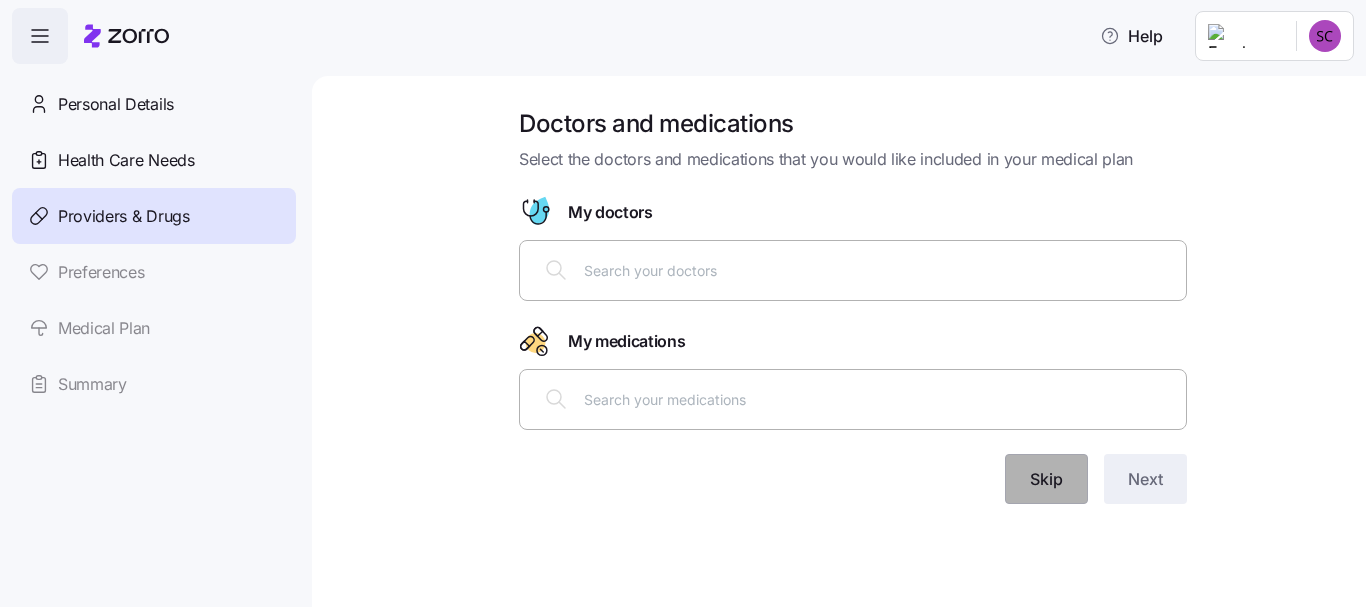 click on "Skip" at bounding box center (1046, 479) 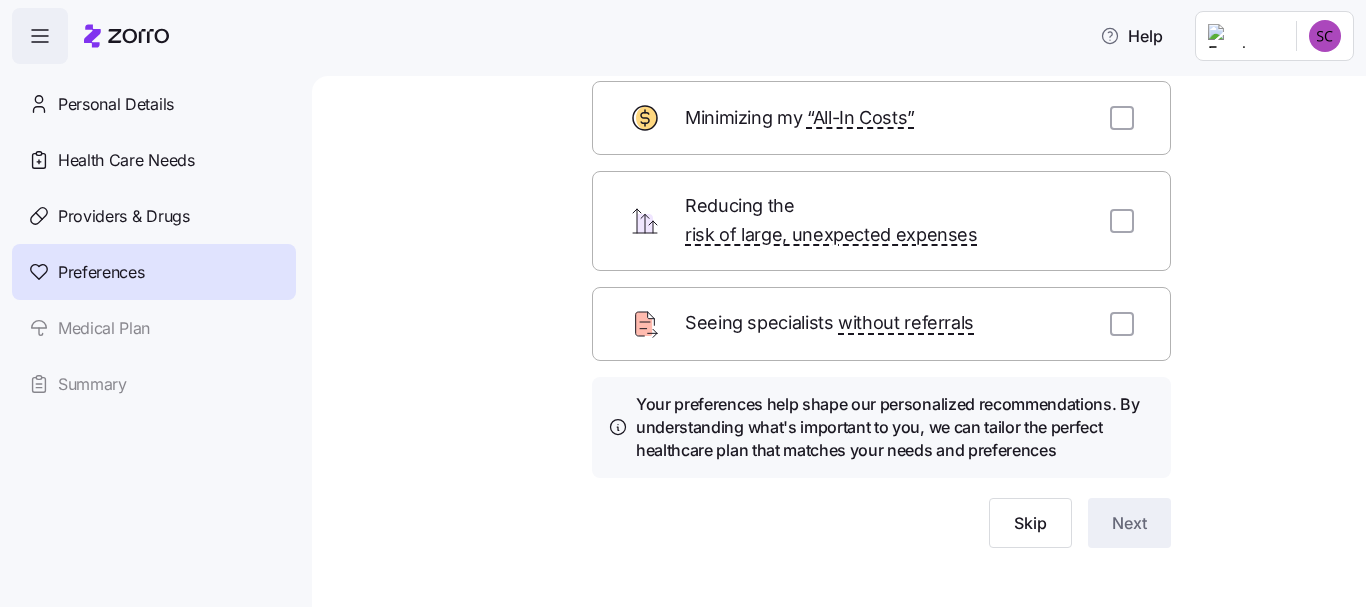 scroll, scrollTop: 127, scrollLeft: 0, axis: vertical 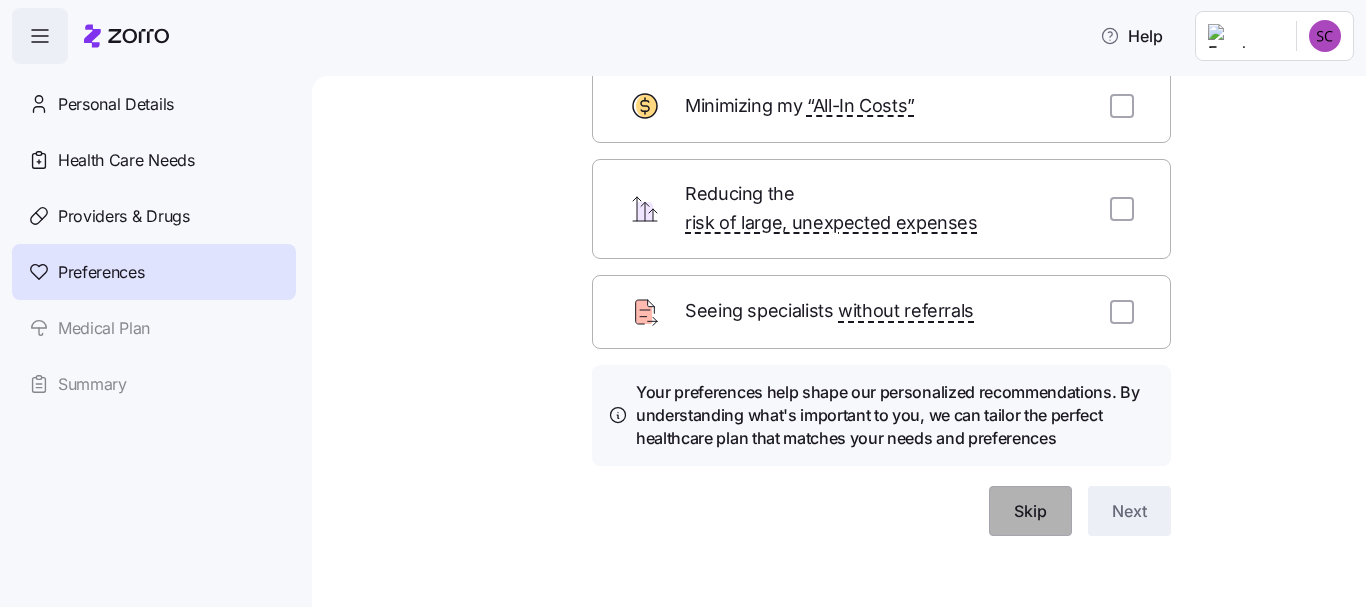 click on "Skip" at bounding box center (1030, 511) 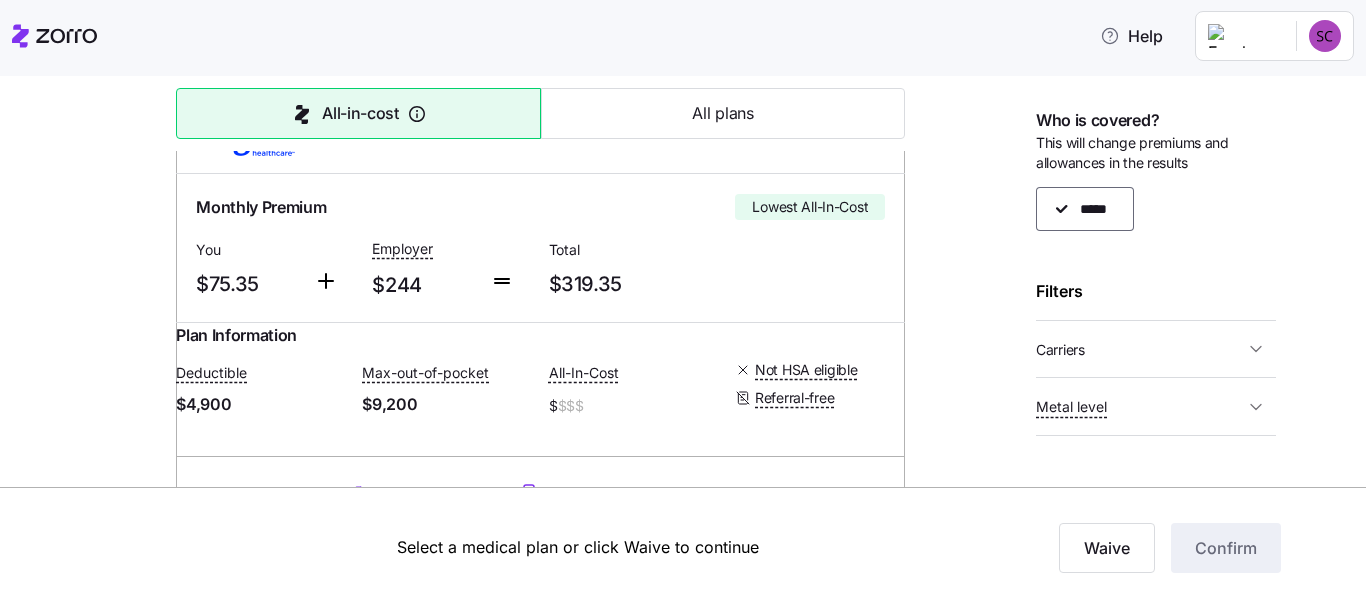 scroll, scrollTop: 226, scrollLeft: 0, axis: vertical 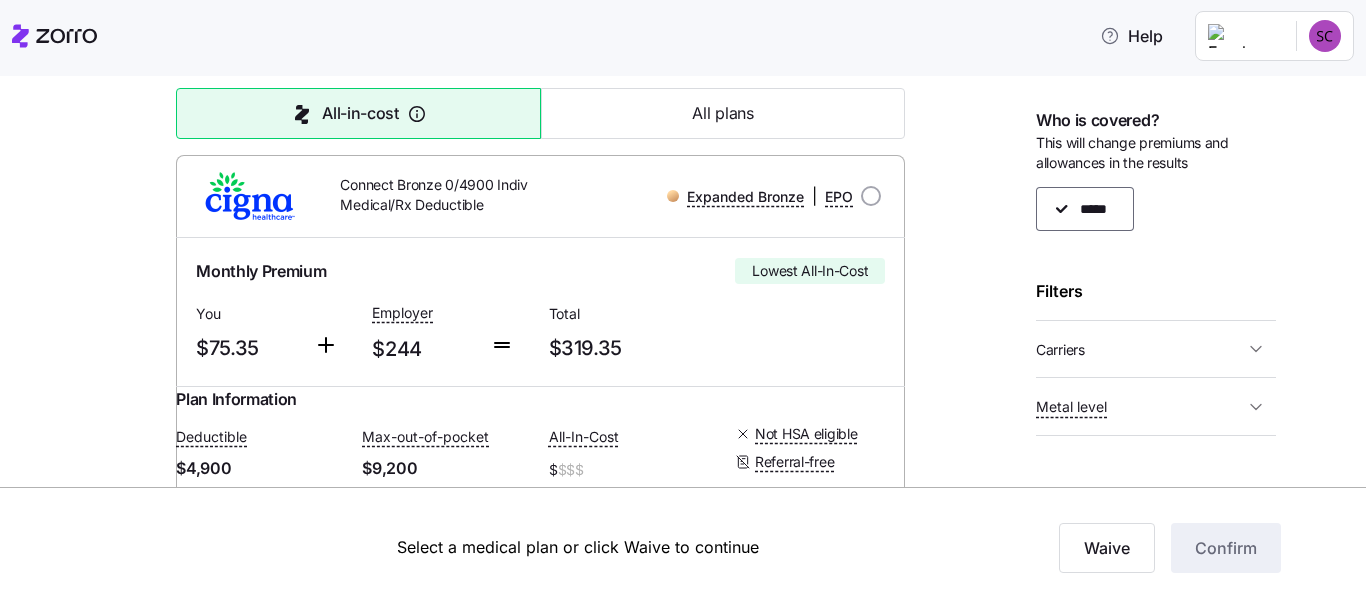click on "Carriers" at bounding box center (1140, 349) 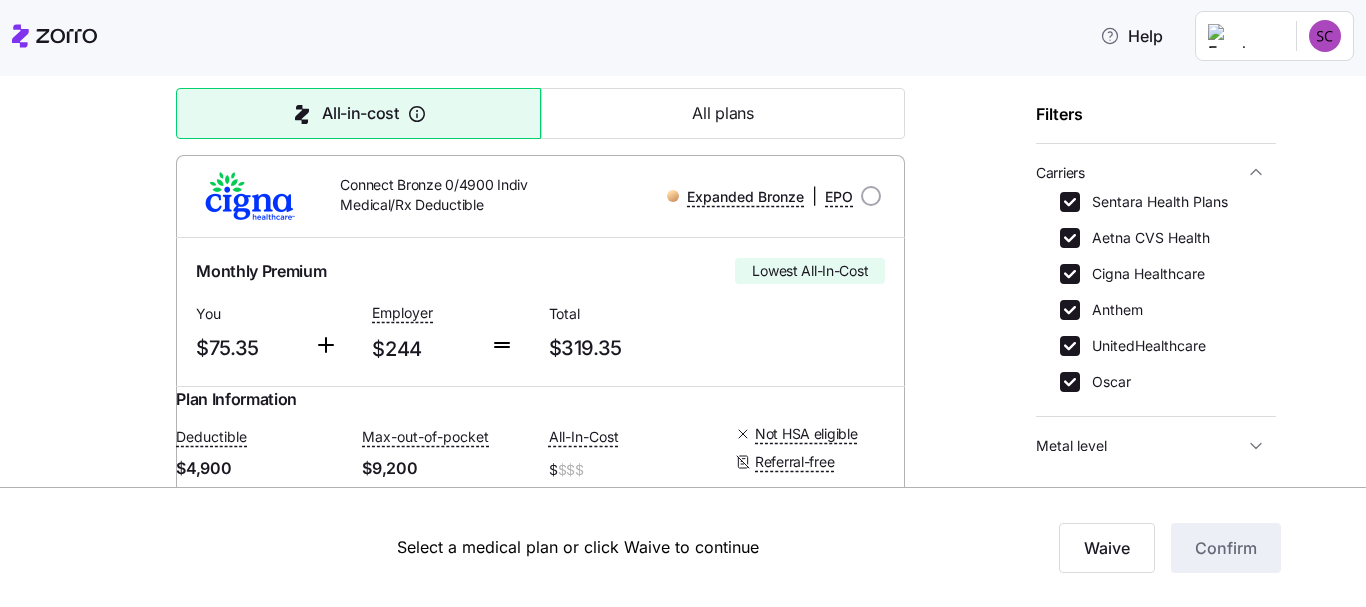 scroll, scrollTop: 171, scrollLeft: 0, axis: vertical 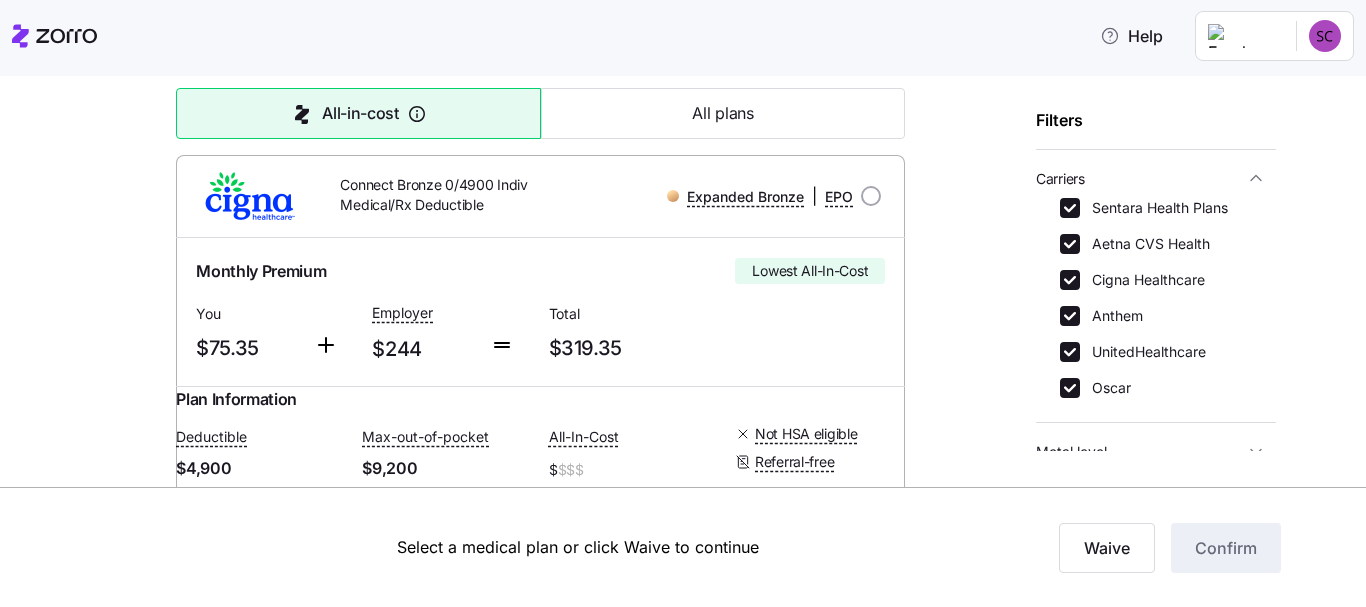 click 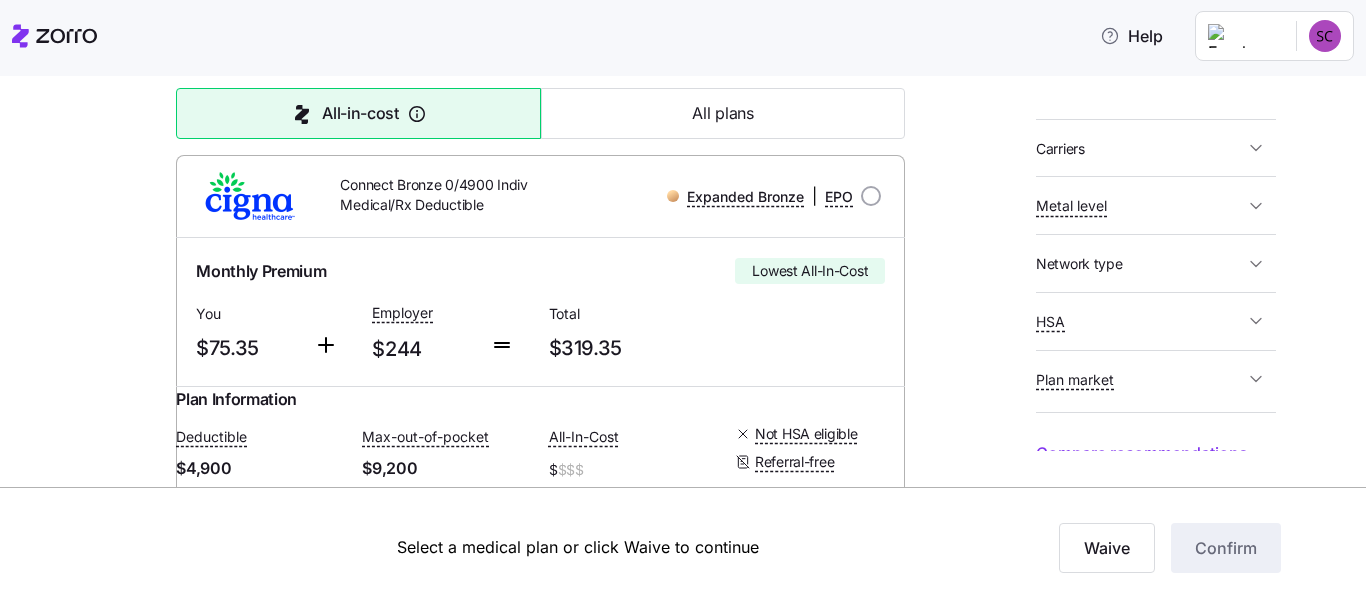 scroll, scrollTop: 215, scrollLeft: 0, axis: vertical 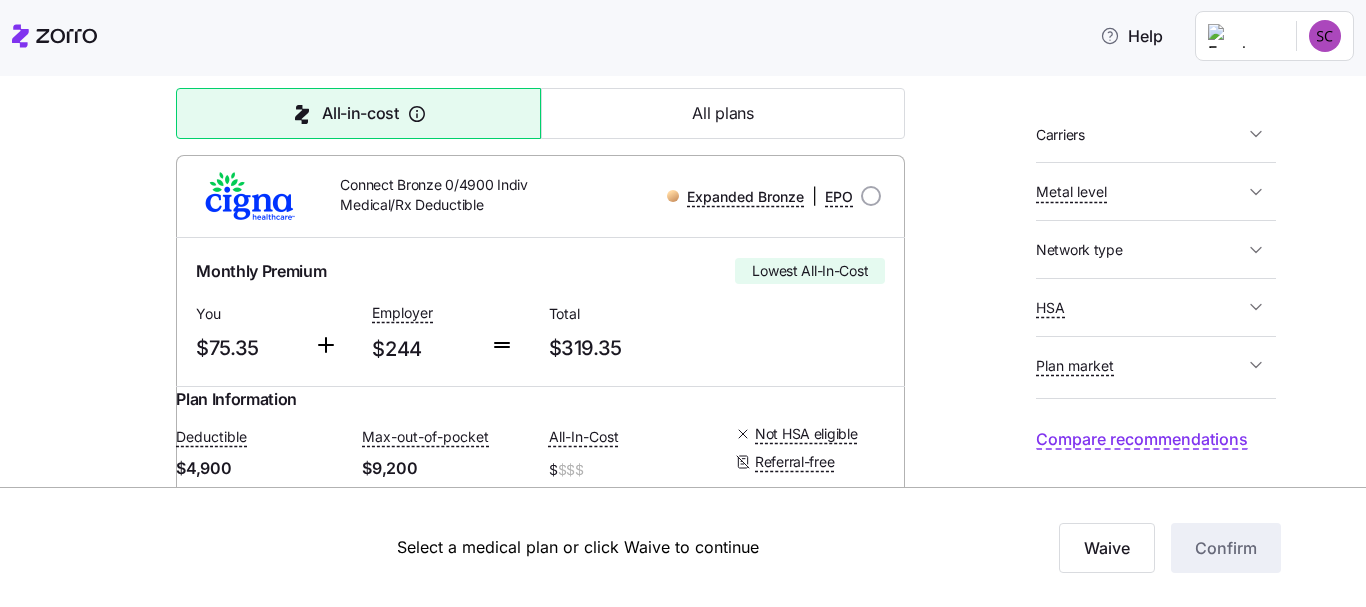 click at bounding box center (1256, 250) 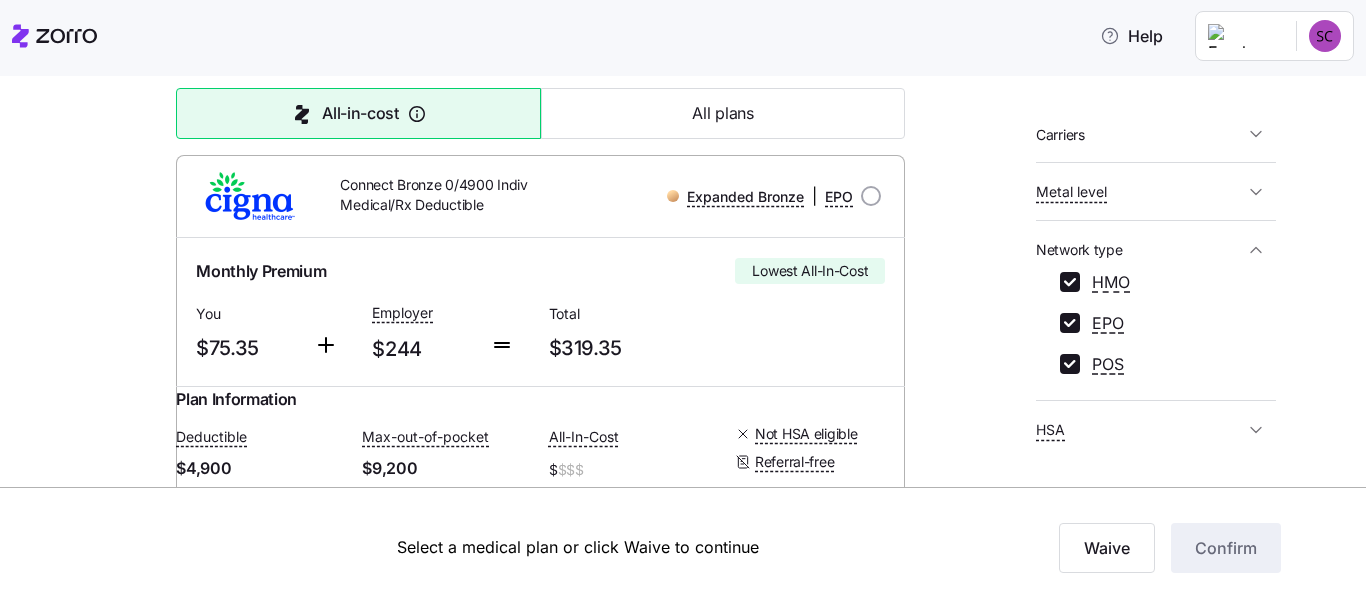 click at bounding box center (1256, 250) 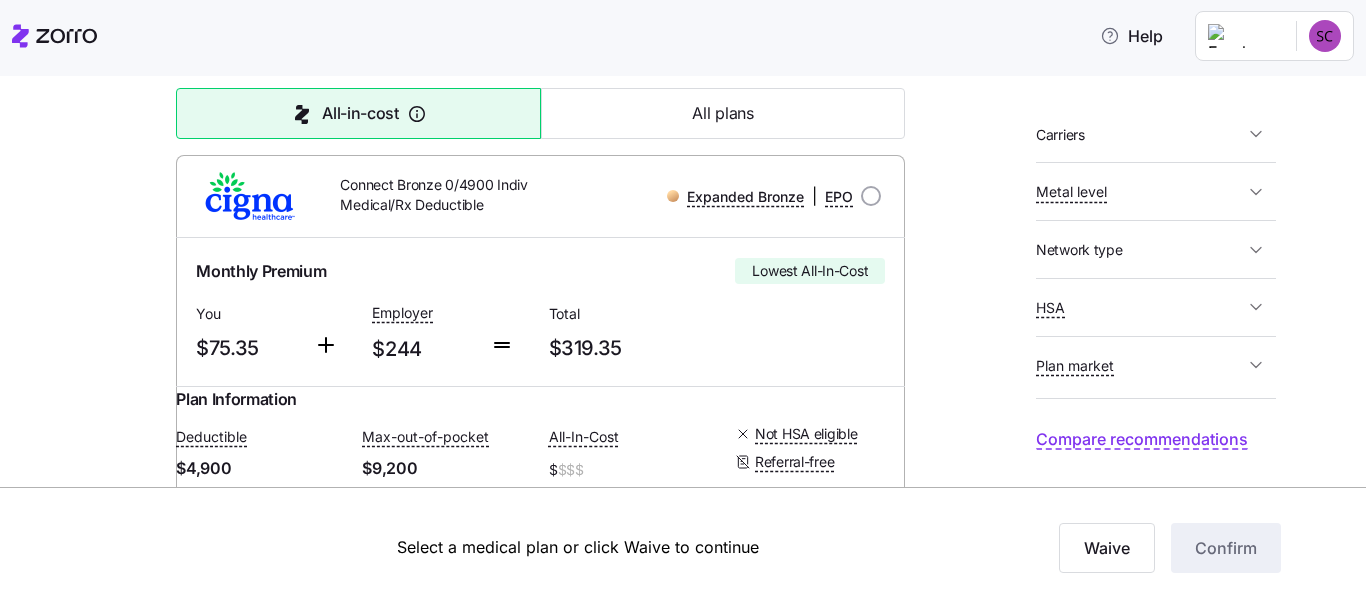 click on "Network type" at bounding box center (1156, 249) 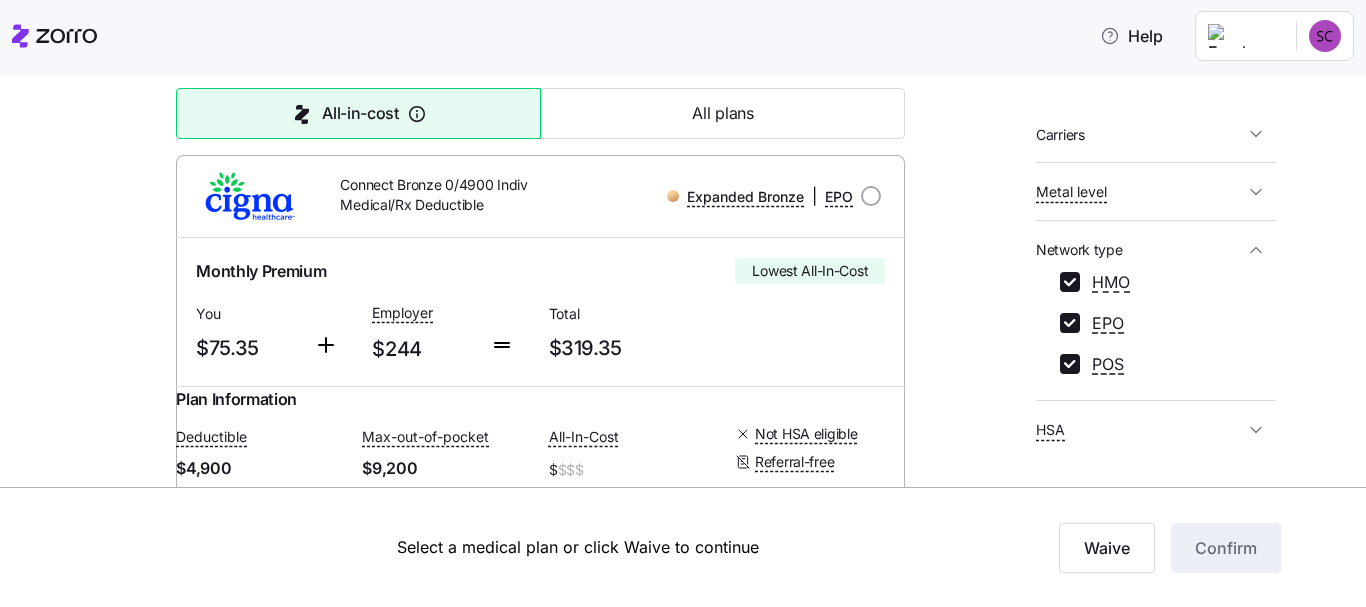 click on "Network type" at bounding box center [1156, 249] 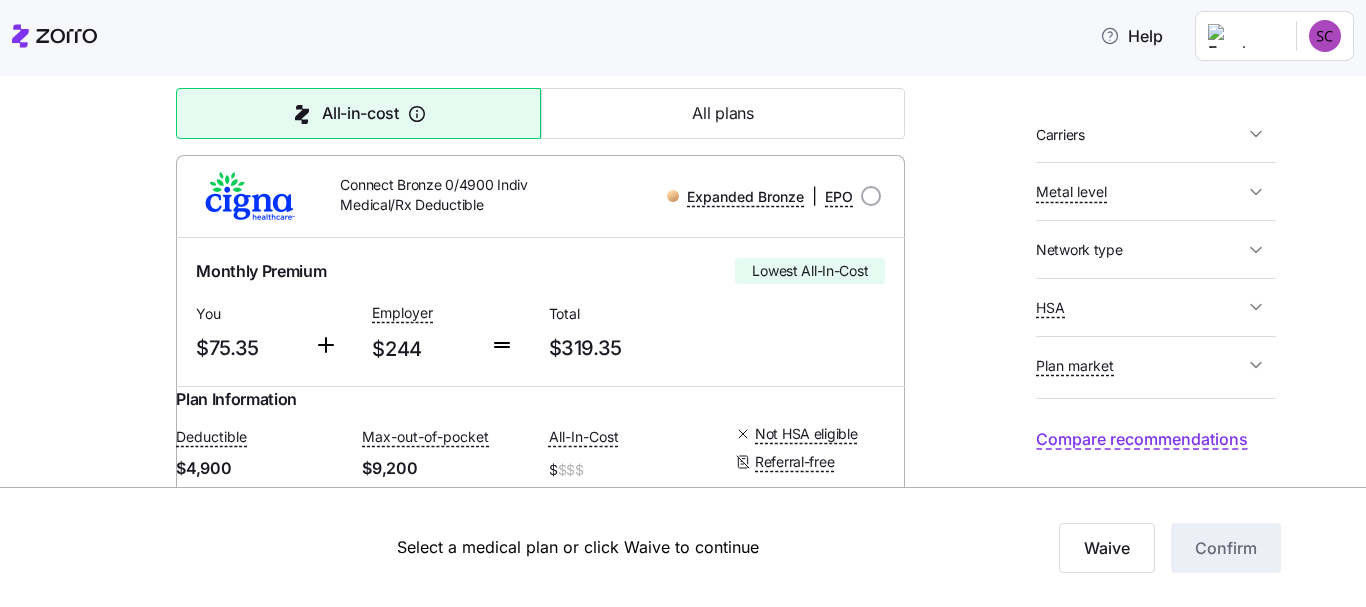 click on "HSA" at bounding box center [1140, 307] 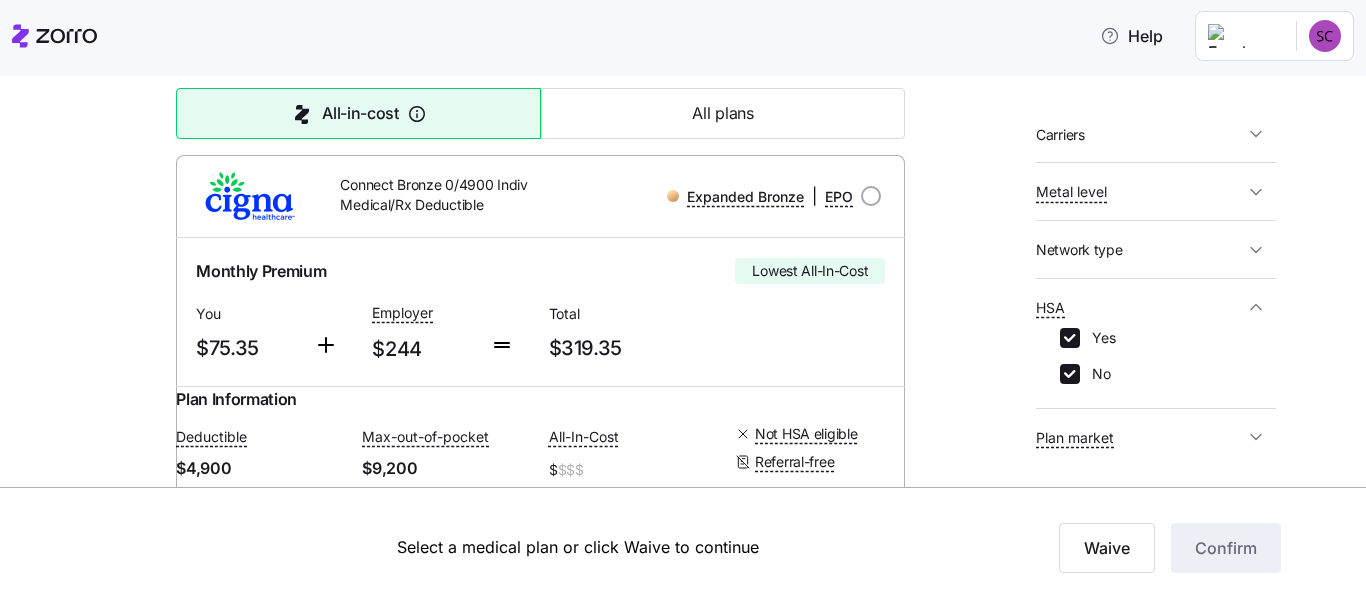 click on "HSA" at bounding box center [1140, 307] 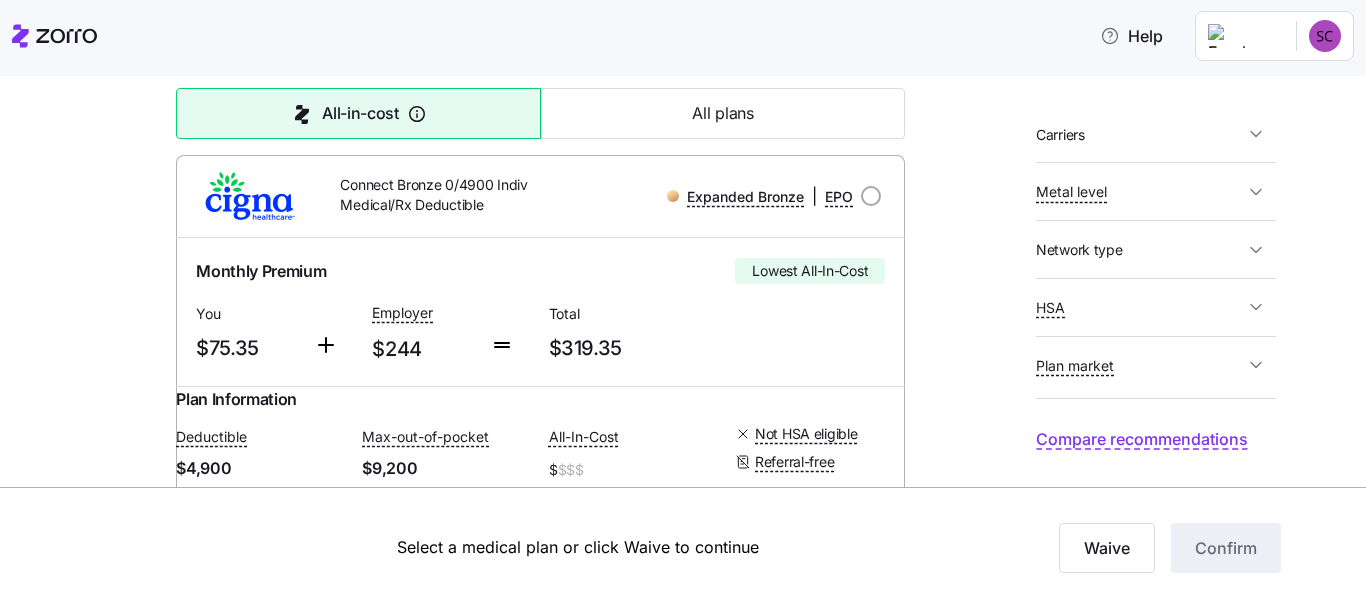 click on "Plan market" at bounding box center [1156, 365] 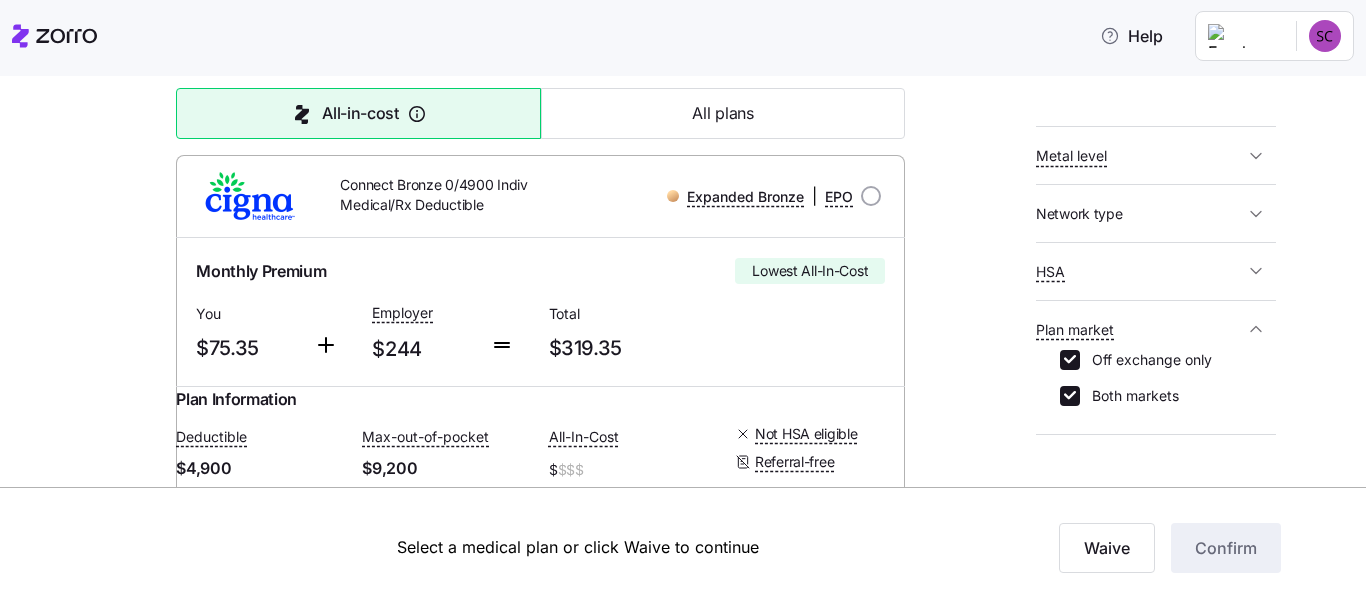 scroll, scrollTop: 287, scrollLeft: 0, axis: vertical 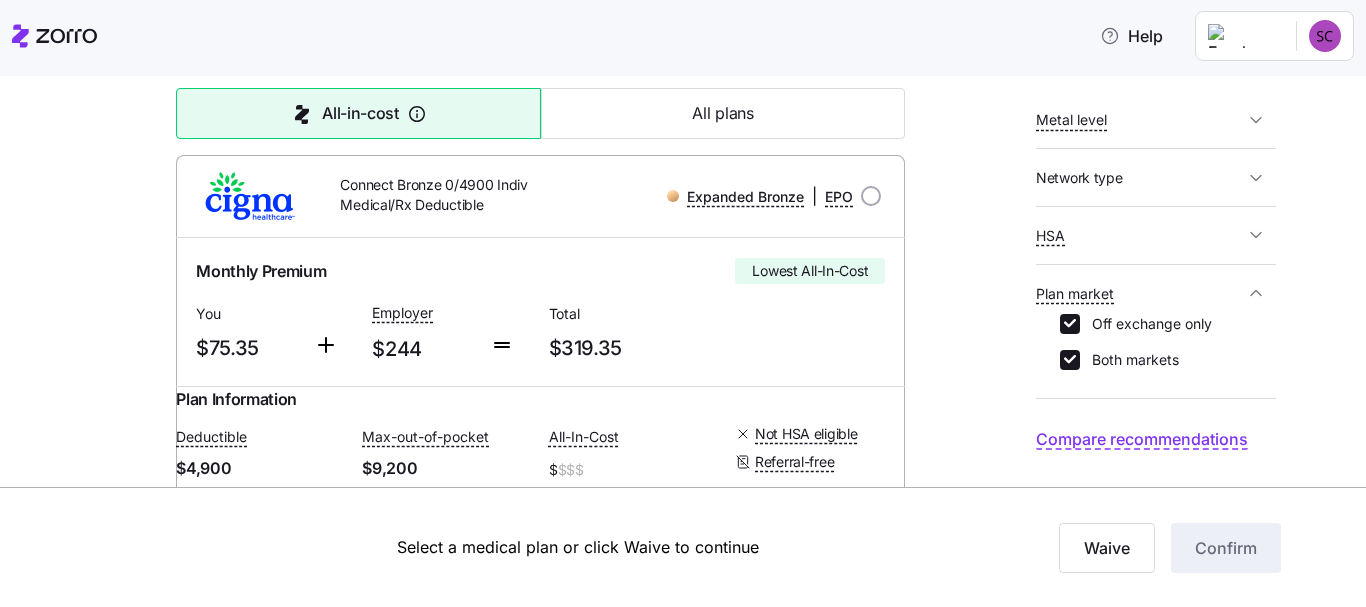 click 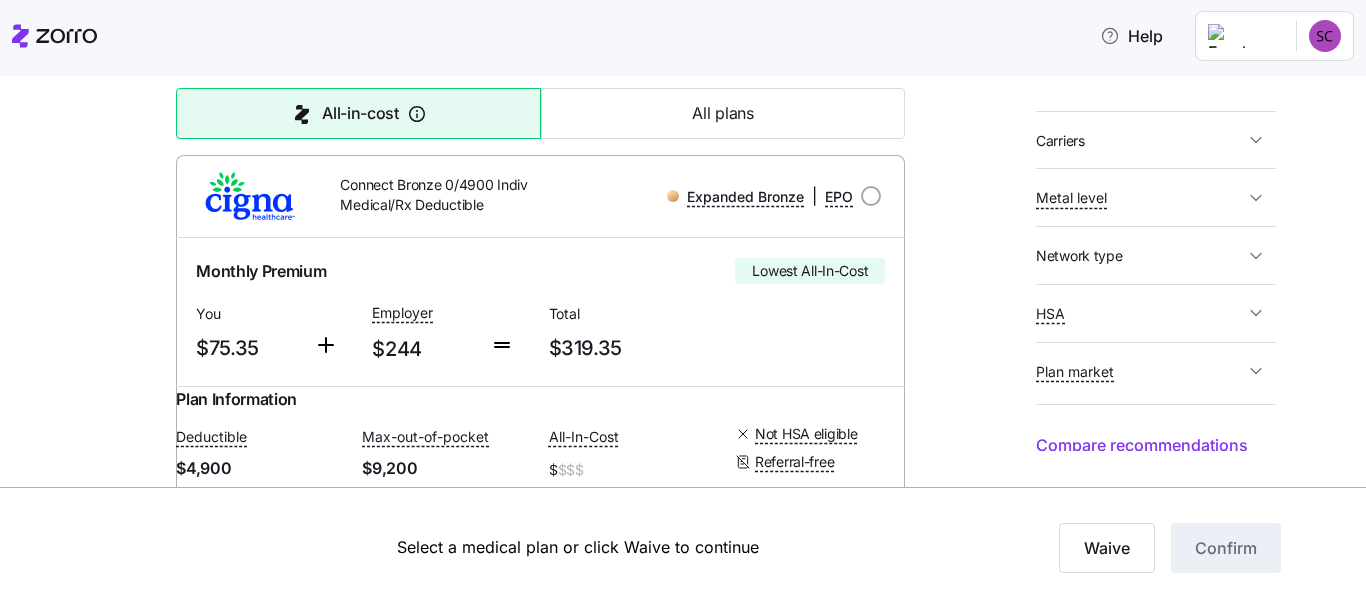 scroll, scrollTop: 207, scrollLeft: 0, axis: vertical 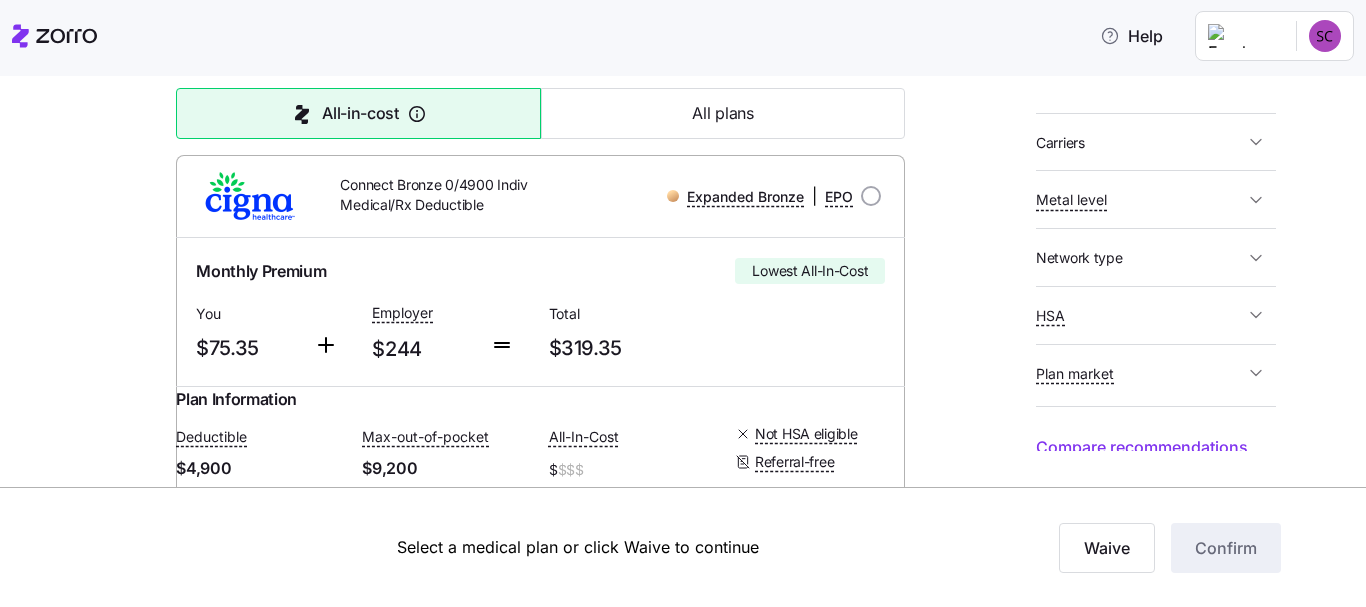 click 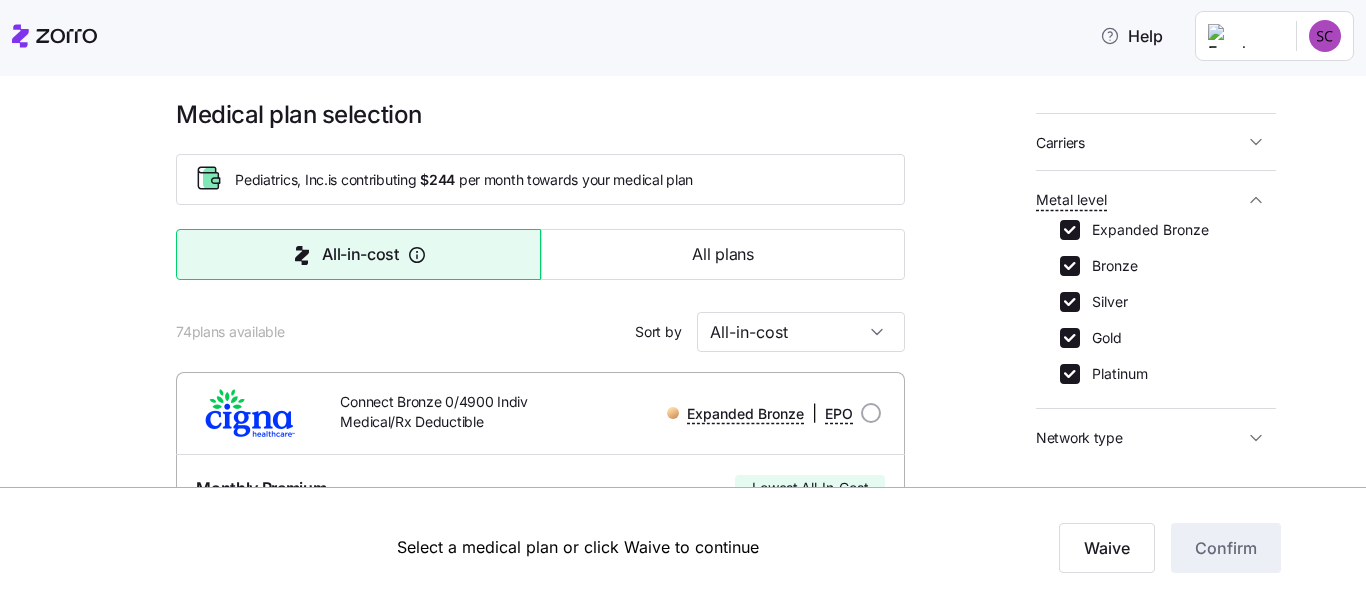scroll, scrollTop: 0, scrollLeft: 0, axis: both 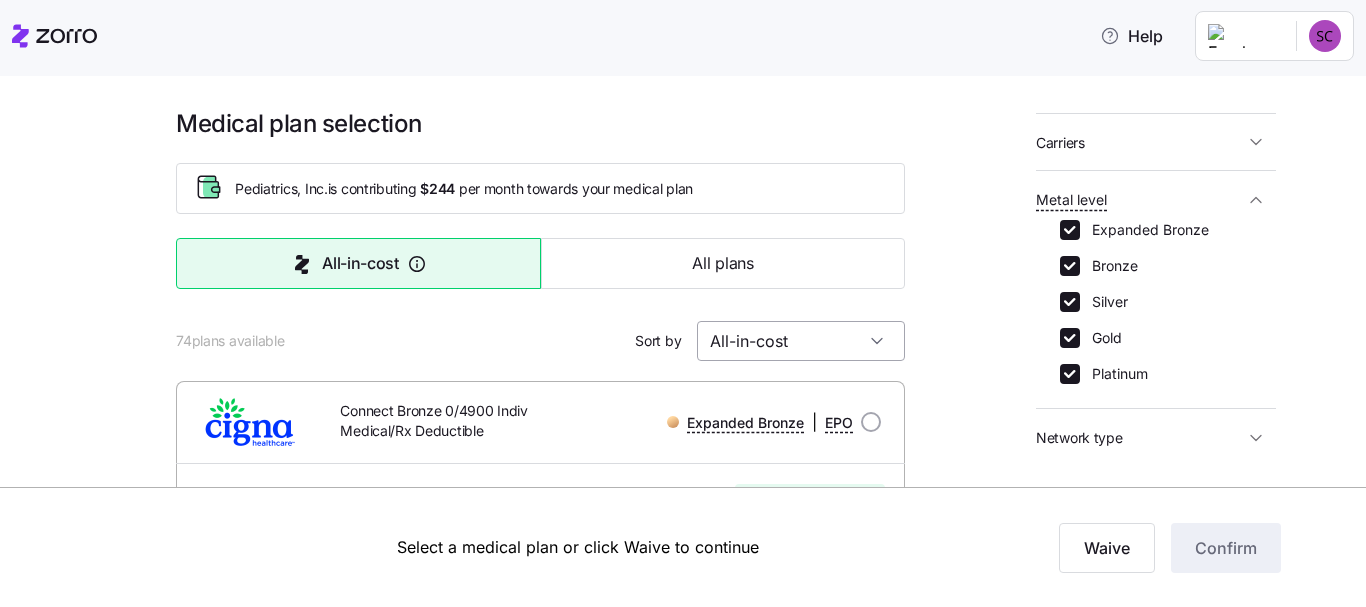 click on "All-in-cost" at bounding box center (801, 341) 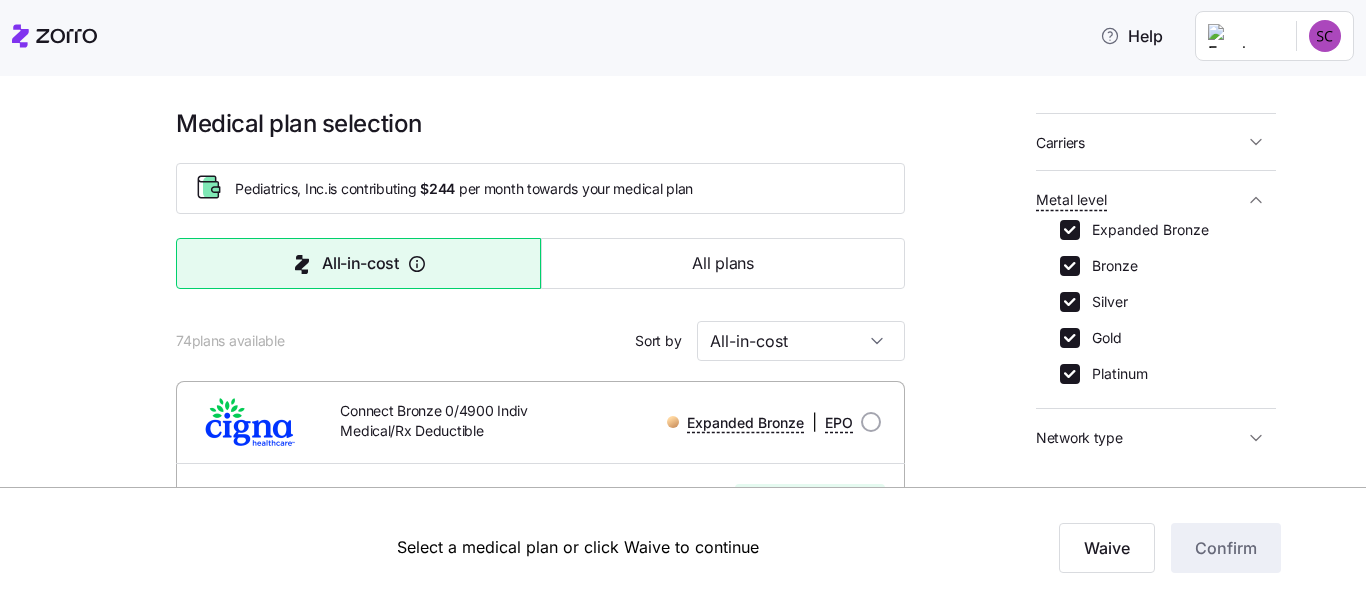 click on "Medical plan selection Pediatrics, Inc. is contributing $244 per month towards your medical plan All-in-cost All plans 74 plans available Sort by All-in-cost Connect Bronze 0/4900 Indiv Medical/Rx Deductible Expanded Bronze | EPO Monthly Premium Lowest All-In-Cost You $75.35 Employer $244 Total $319.35 Plan Information Deductible $4,900 Max-out-of-pocket $9,200 All-In-Cost $ $$$ Not HSA eligible Referral-free Sarah [LAST], [DATE], [NUMBER] [STREET] apt [NUMBER], [CITY], [STATE] [ZIP], [COUNTRY] ; Who is covered: Me ; Employer contribution: up to $244 Medical Plan Connect Bronze 0/4900 Indiv Medical/Rx Deductible Expanded Bronze | EPO Summary of benefits Select Lowest All-In-Cost Premium Total Premium $319.35 After allowance $75.35 Deductible Individual: Medical $0 Individual: Drug $4,900 Family: Medical $0 Family: Drug $9,800 Max Out of Pocket Individual: Medical $9,200 Individual: Drug 0 Family: Medical $18,400 Family: Drug 0 HSA Eligible HSA Eligible No Doctor visits Primary Care" at bounding box center [697, 1522] 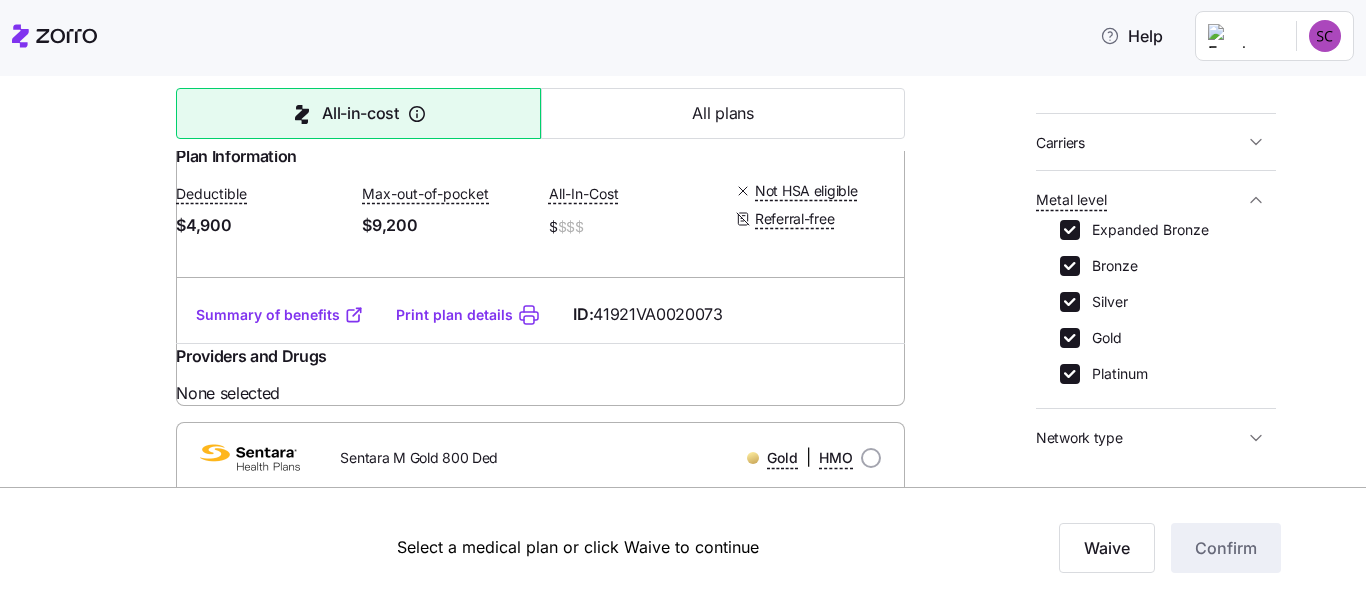 scroll, scrollTop: 482, scrollLeft: 0, axis: vertical 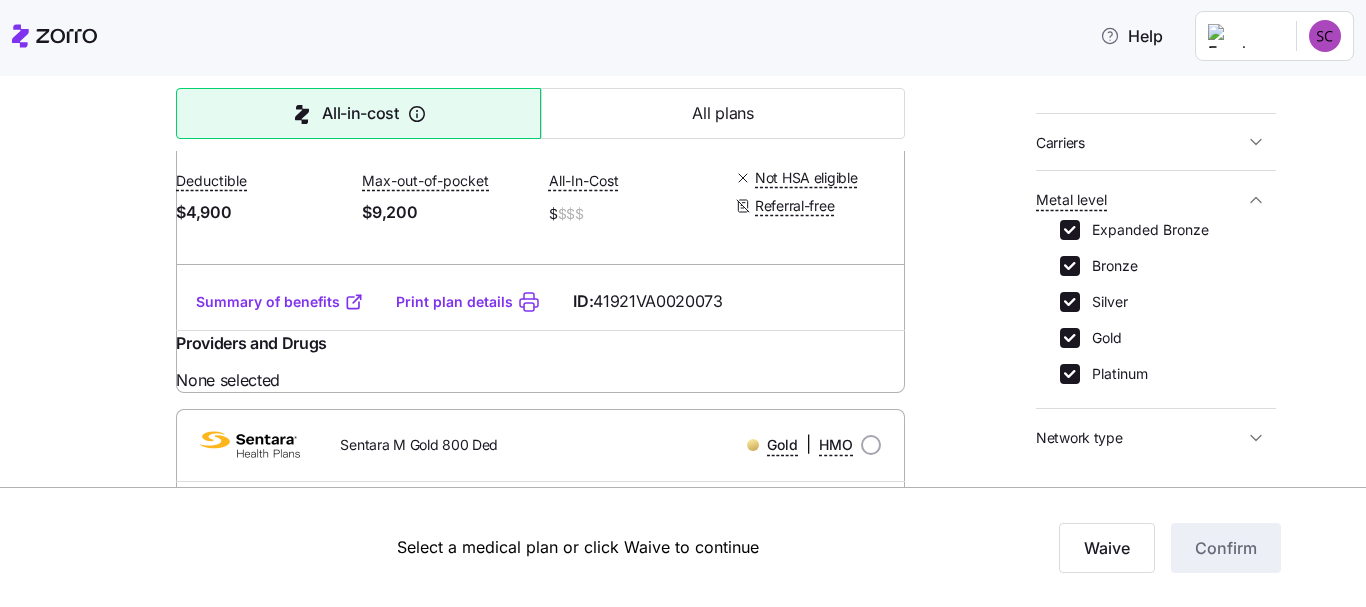 click on "Summary of benefits" at bounding box center (280, 302) 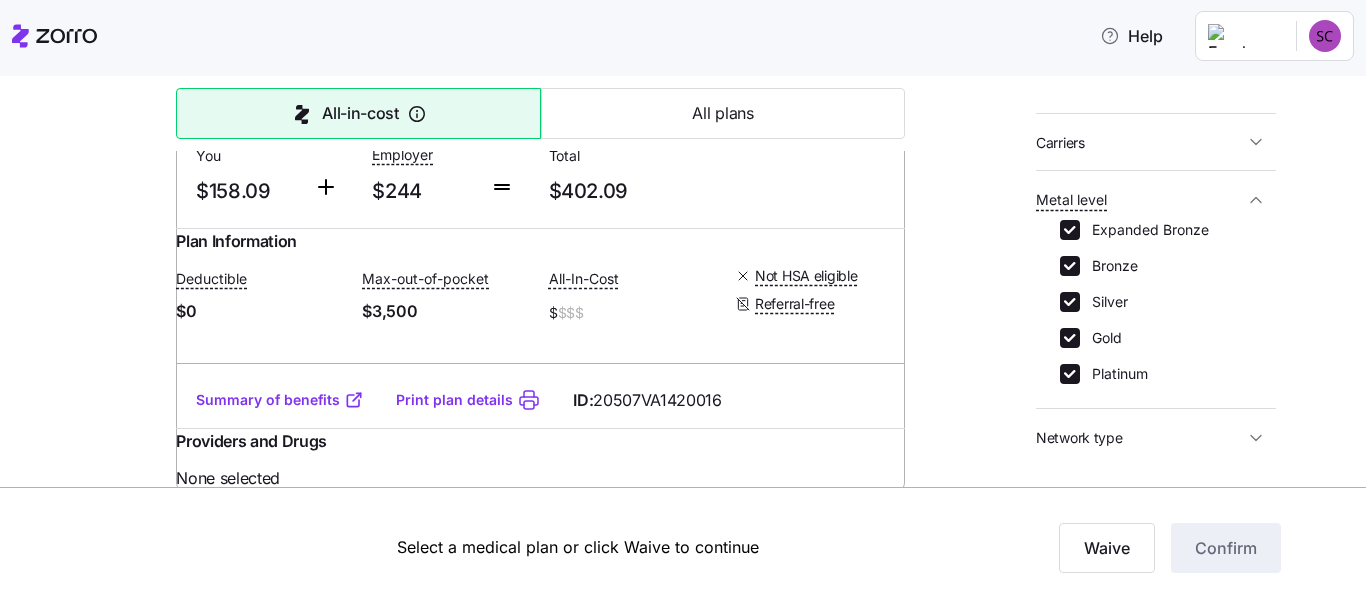 scroll, scrollTop: 0, scrollLeft: 0, axis: both 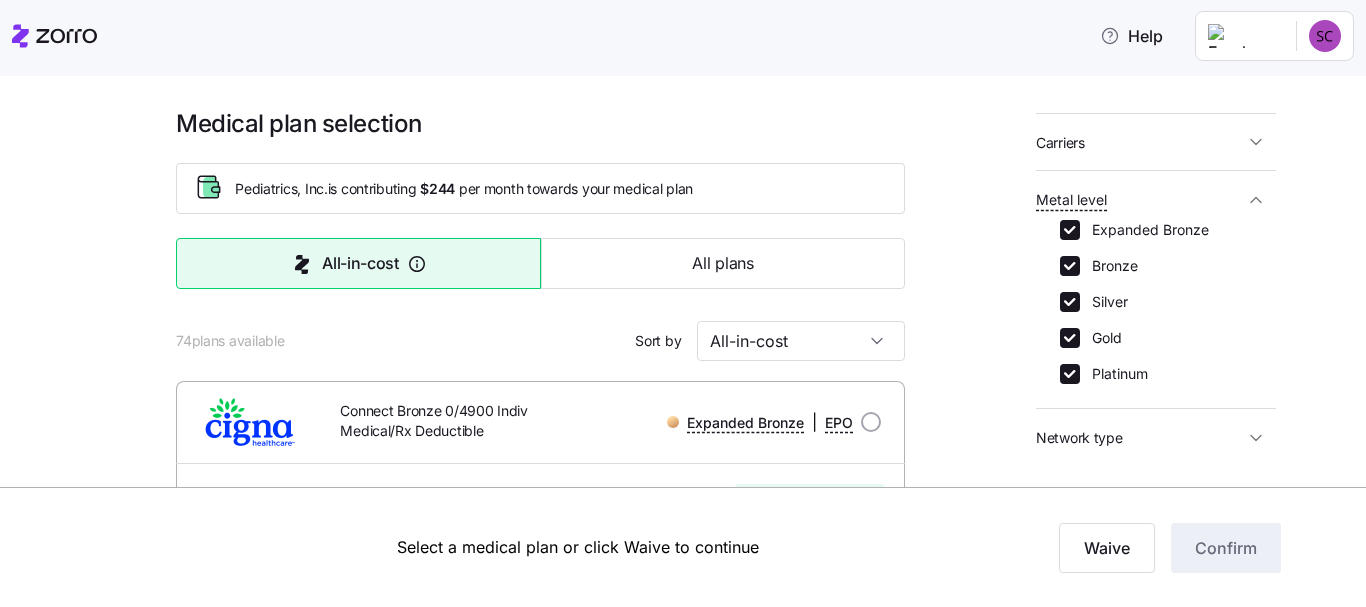 click on "Help" at bounding box center (683, 36) 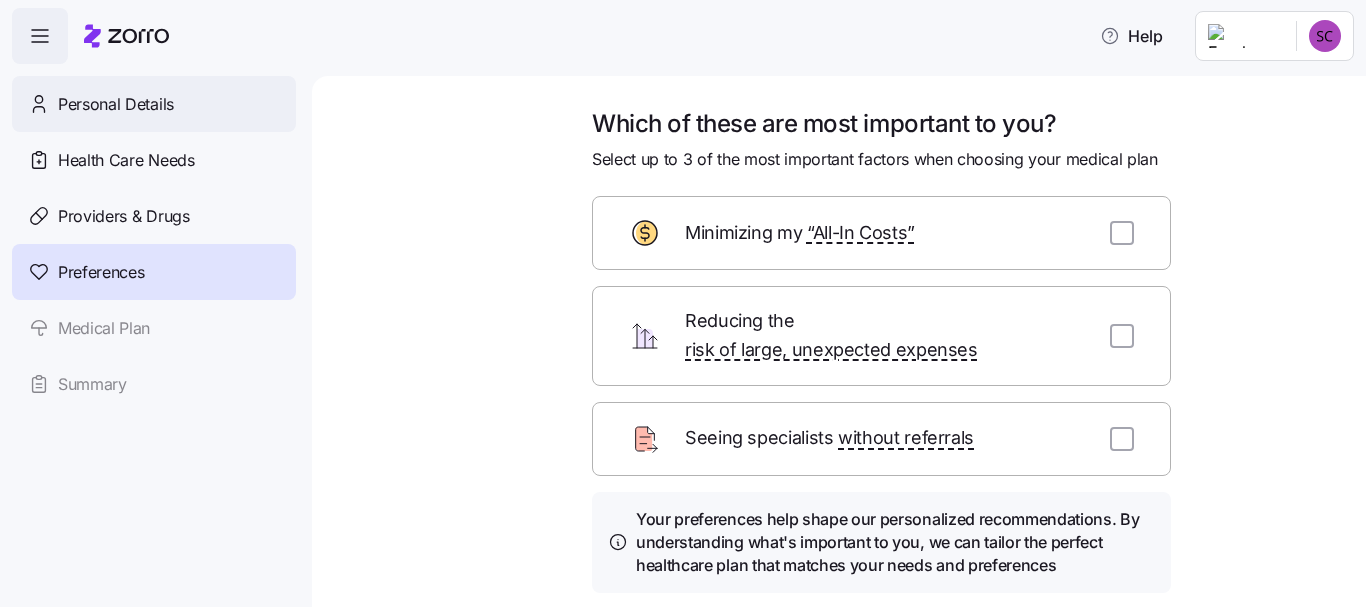 click on "Personal Details" at bounding box center [116, 104] 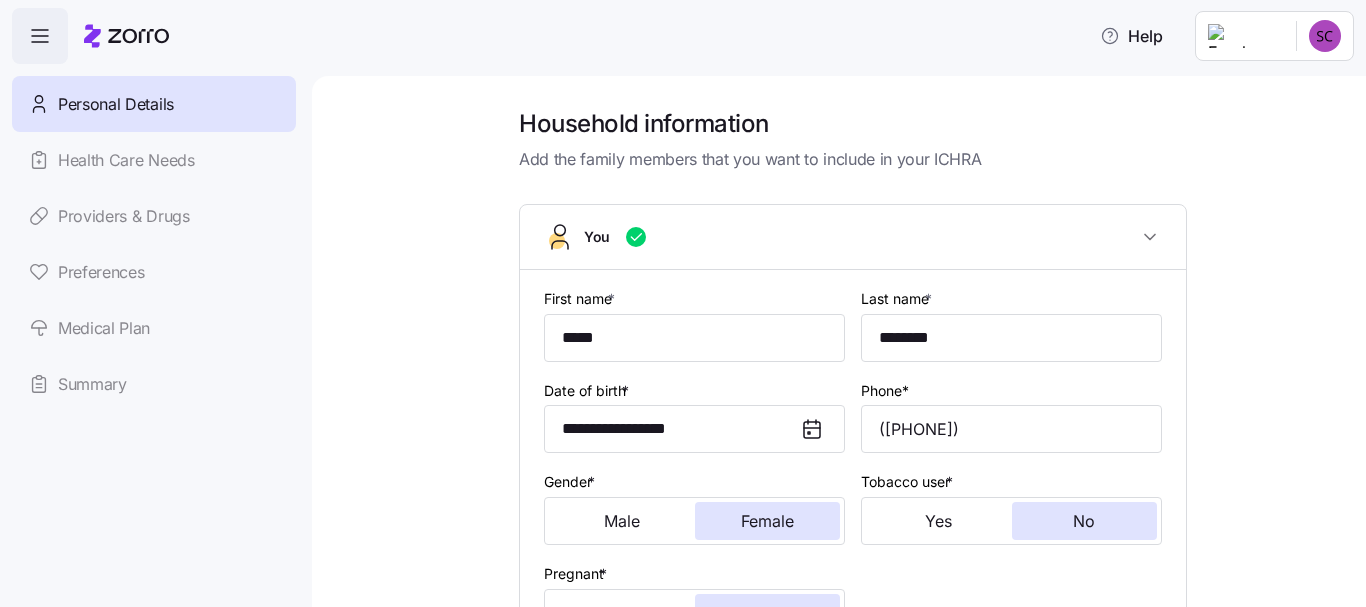 click 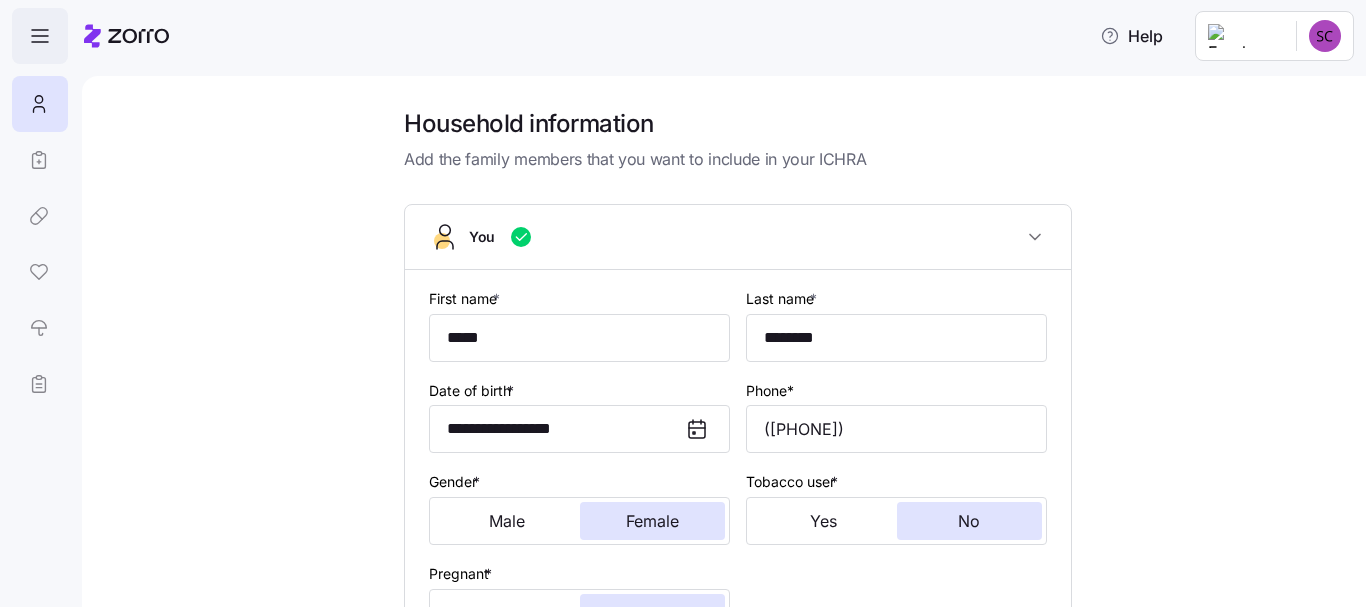 click at bounding box center [40, 36] 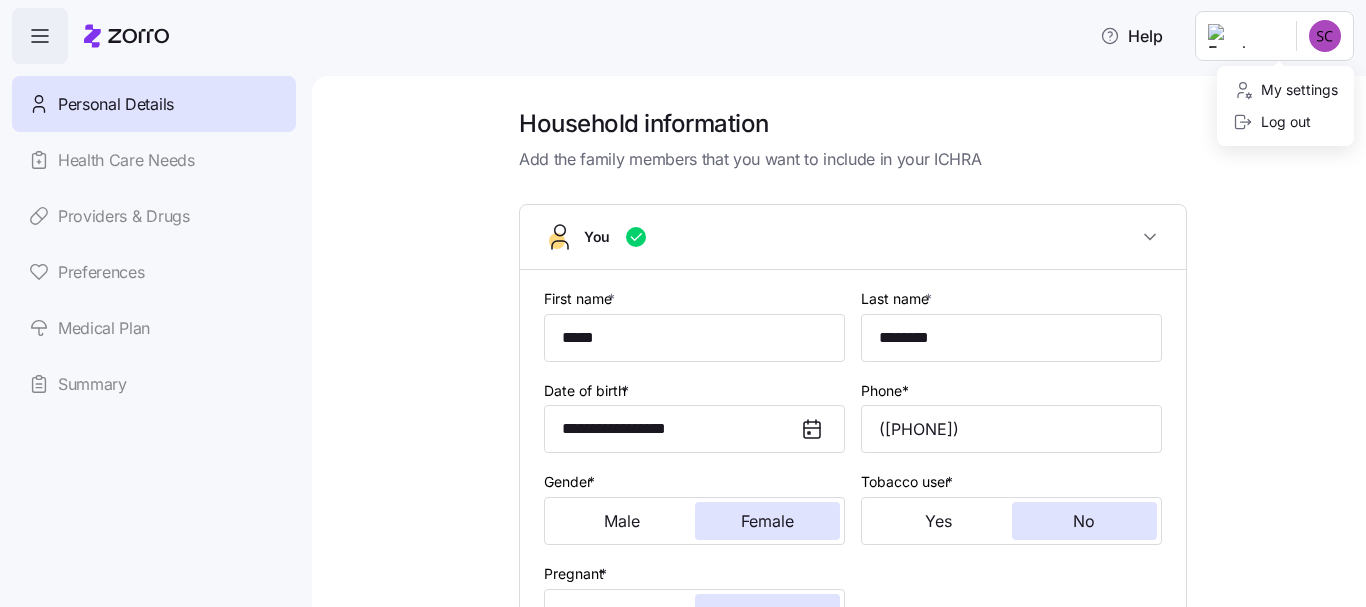 click on "**********" at bounding box center (683, 297) 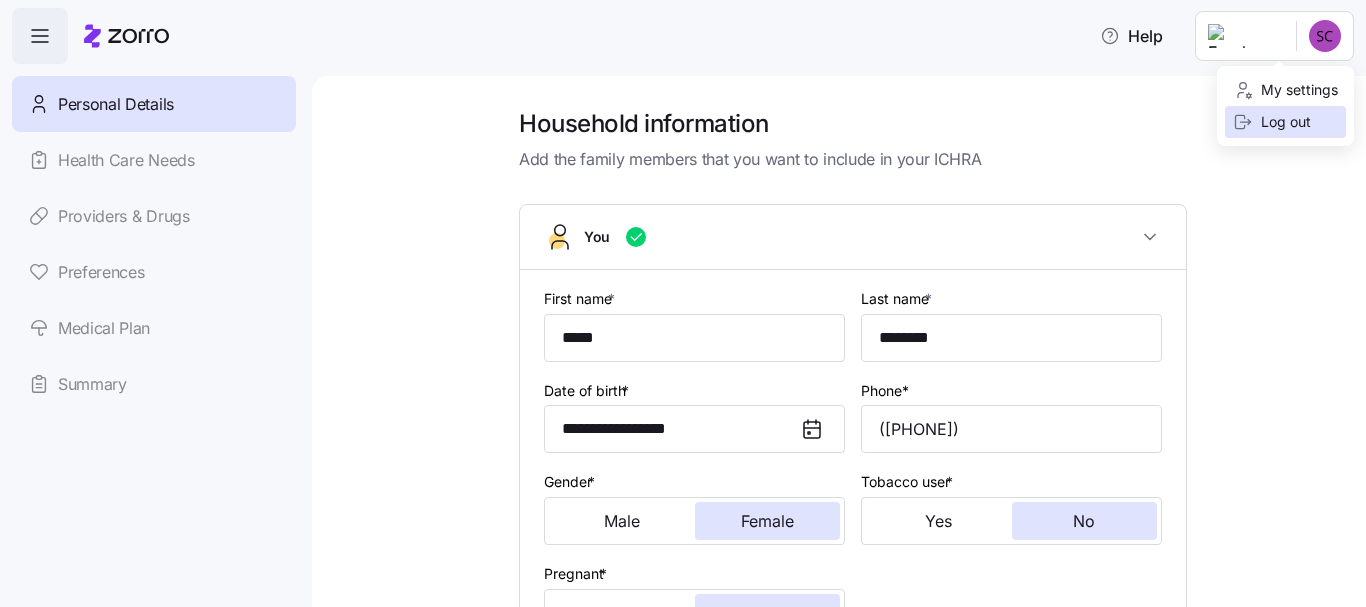click on "Log out" at bounding box center (1272, 122) 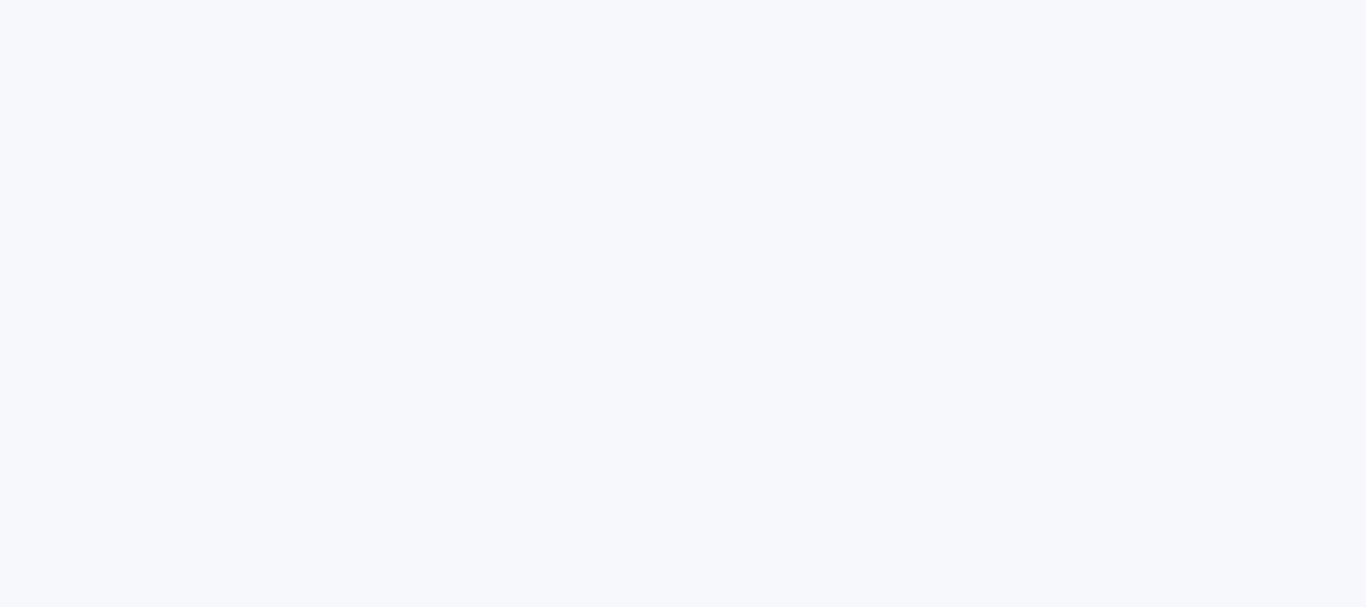 scroll, scrollTop: 0, scrollLeft: 0, axis: both 